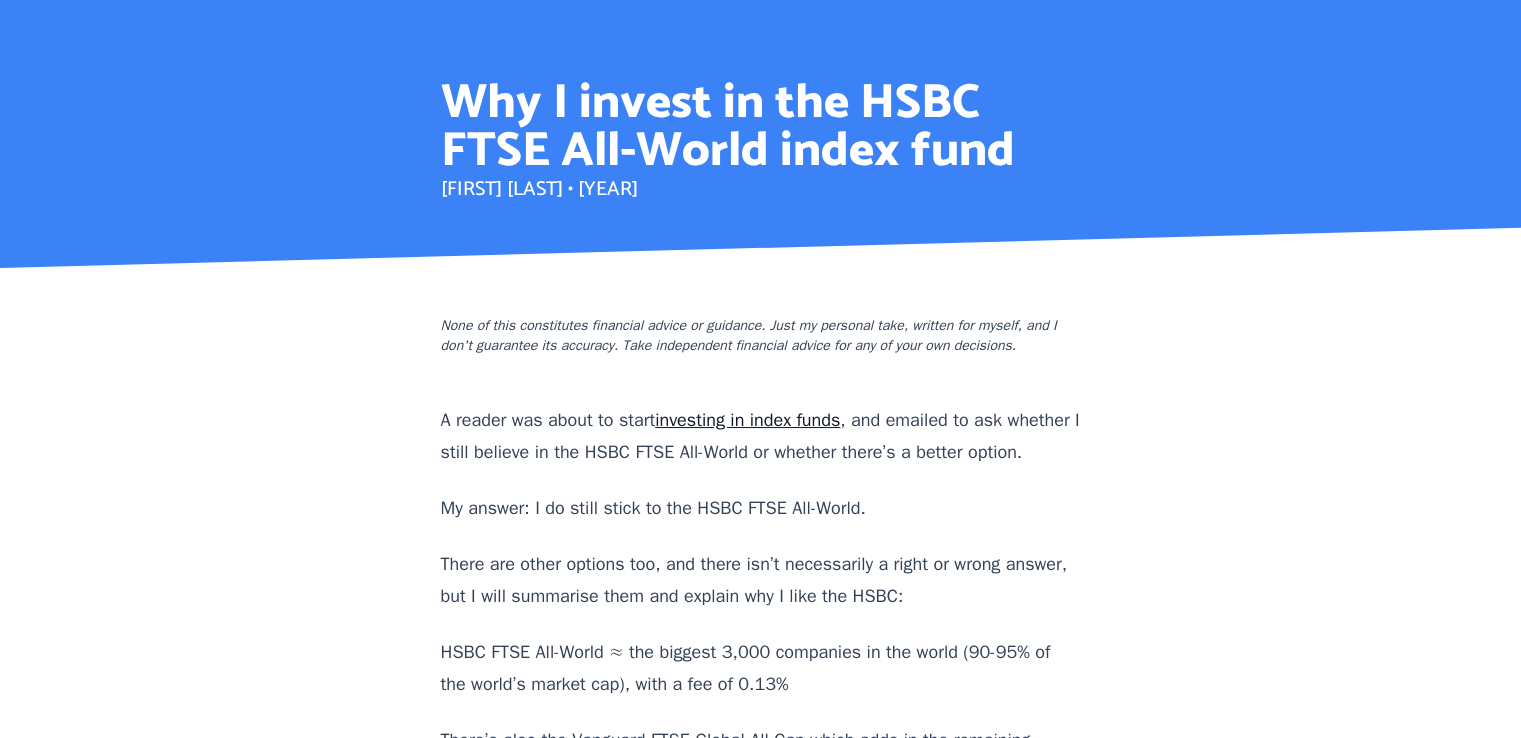scroll, scrollTop: 200, scrollLeft: 0, axis: vertical 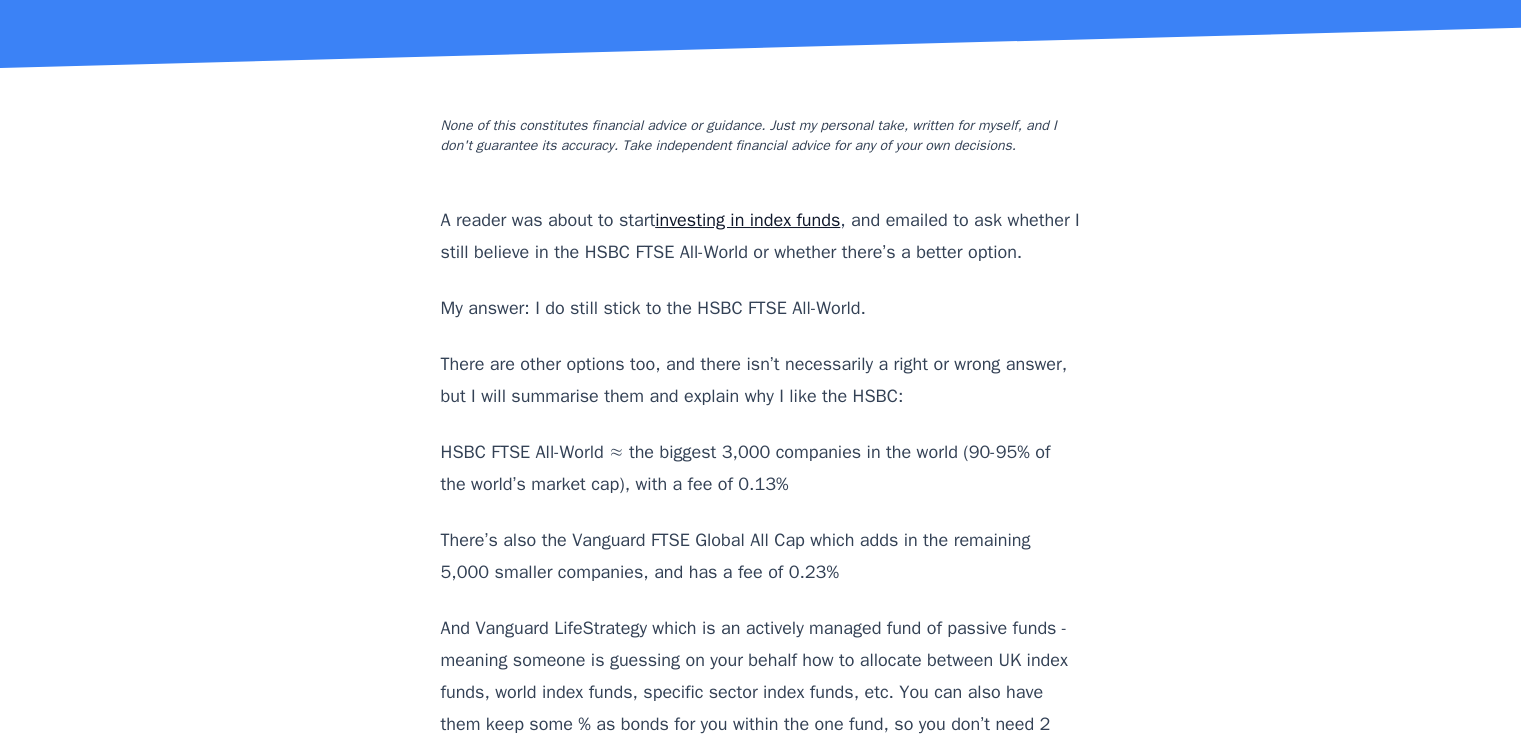 click on "There are other options too, and there isn’t necessarily a right or wrong answer, but I will summarise them and explain why I like the HSBC:" at bounding box center [761, 380] 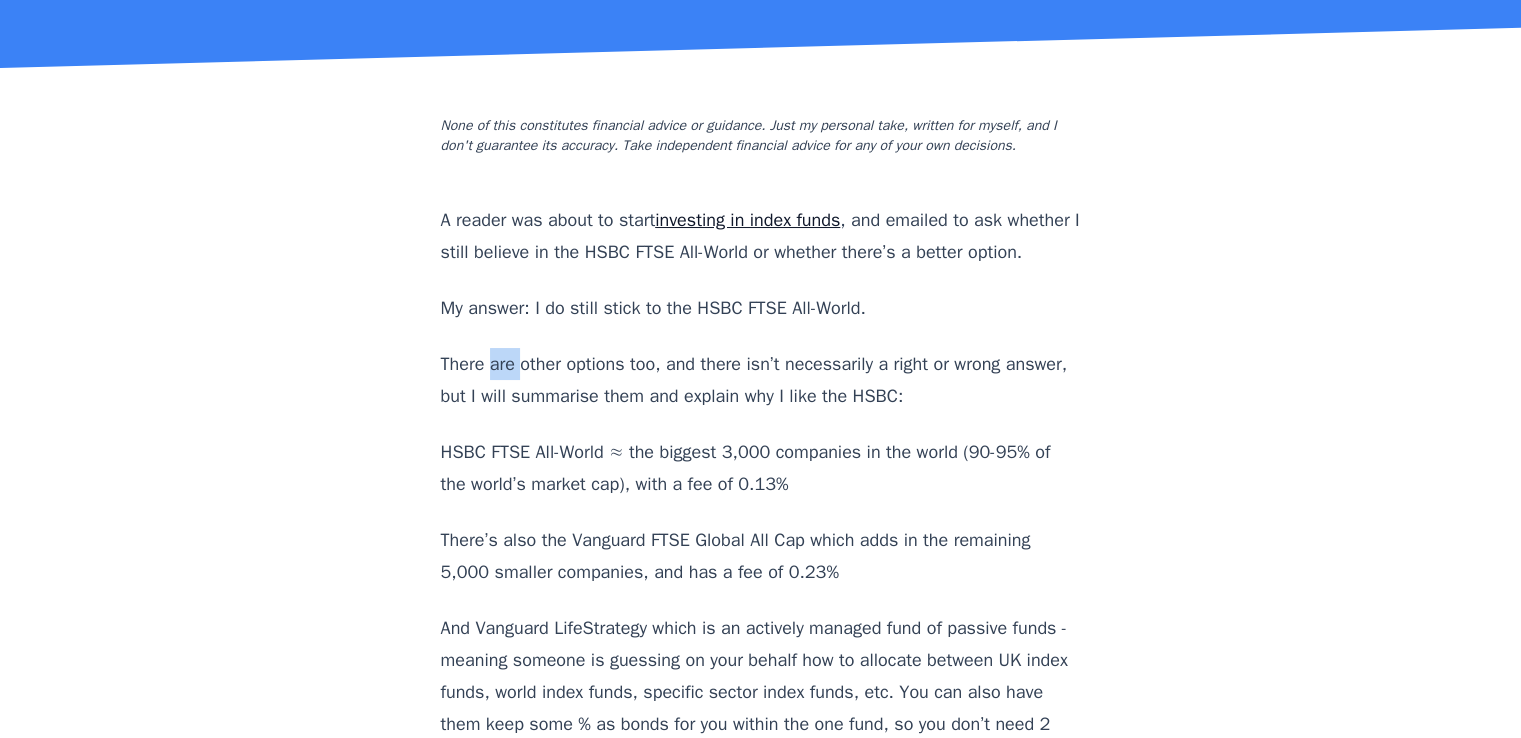 click on "There are other options too, and there isn’t necessarily a right or wrong answer, but I will summarise them and explain why I like the HSBC:" at bounding box center [761, 380] 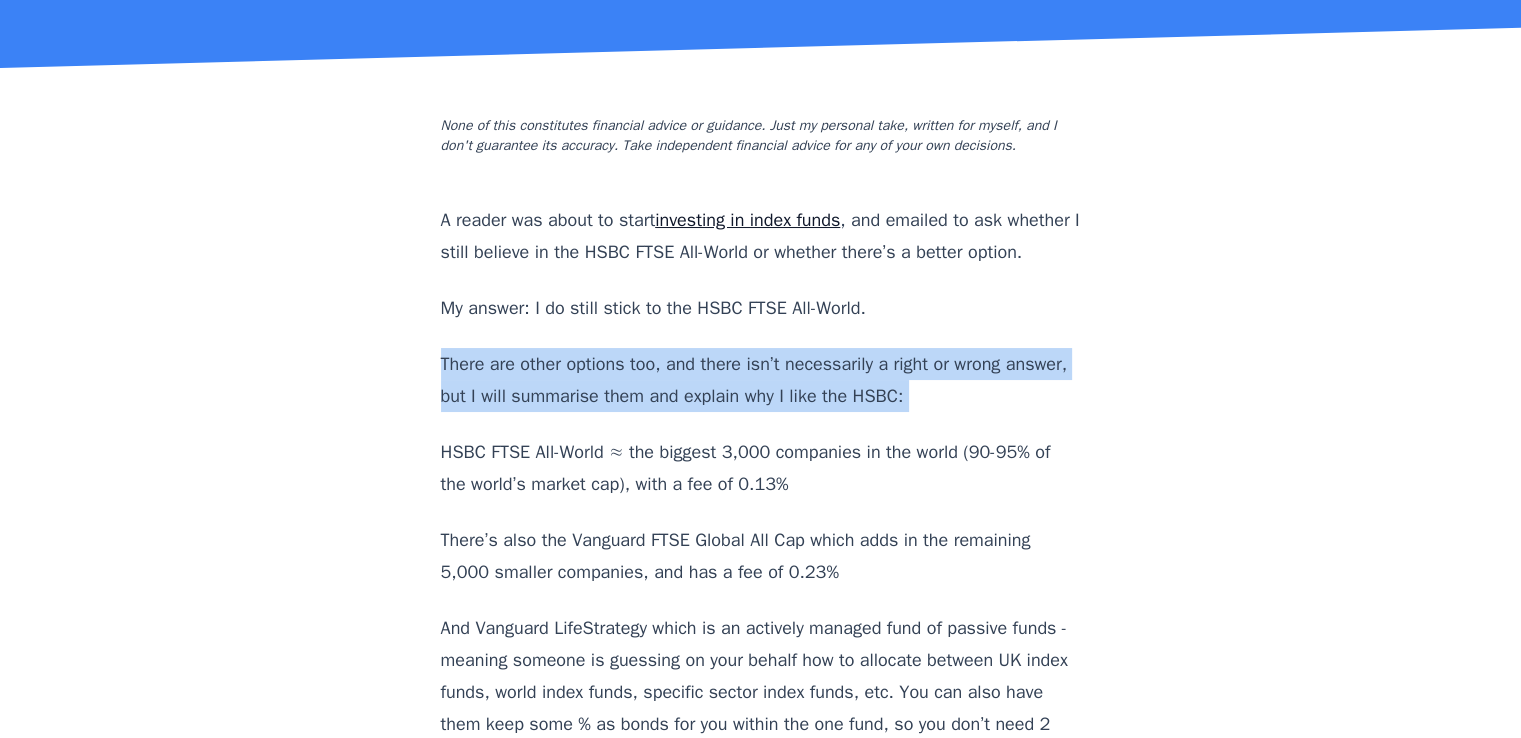 click on "There are other options too, and there isn’t necessarily a right or wrong answer, but I will summarise them and explain why I like the HSBC:" at bounding box center (761, 380) 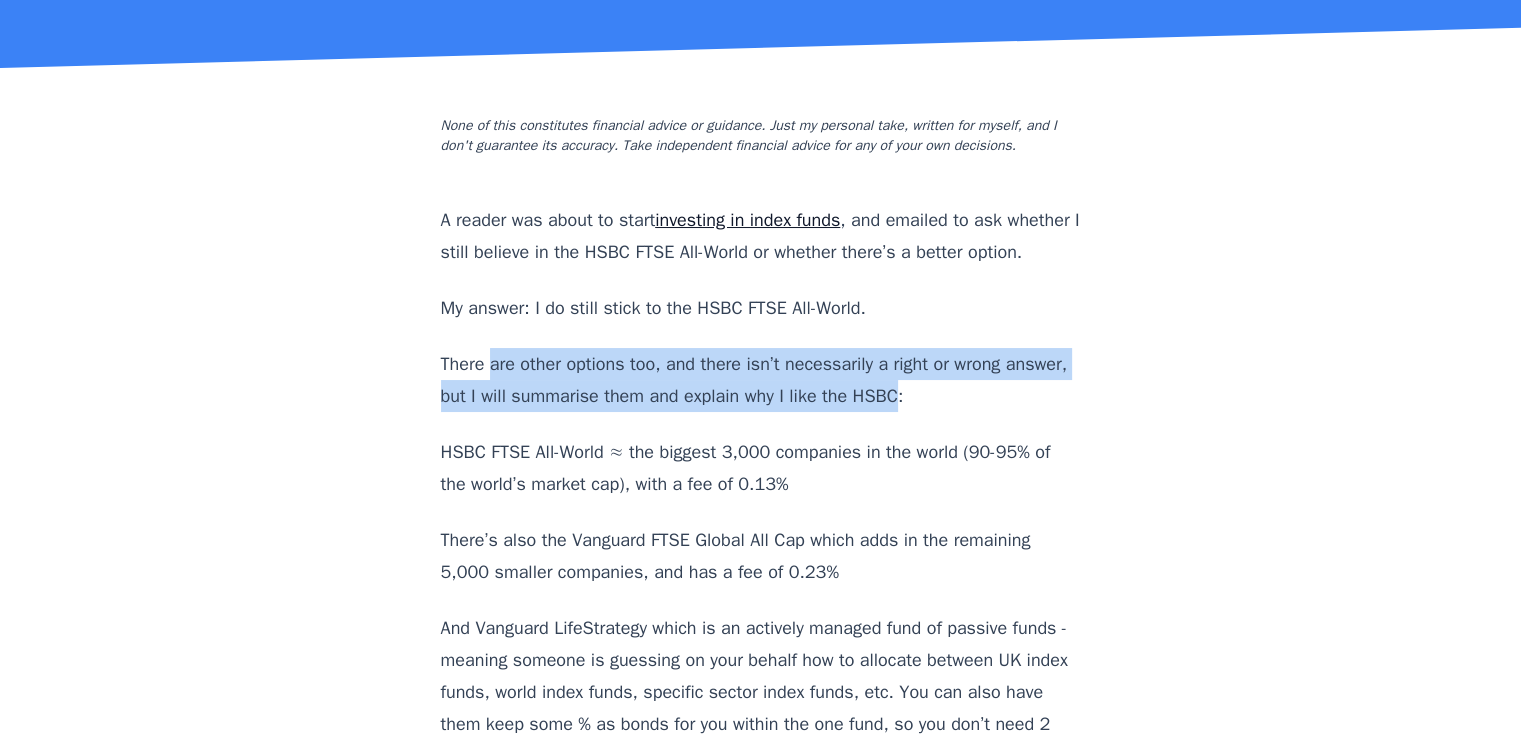 drag, startPoint x: 0, startPoint y: 0, endPoint x: 886, endPoint y: 417, distance: 979.22675 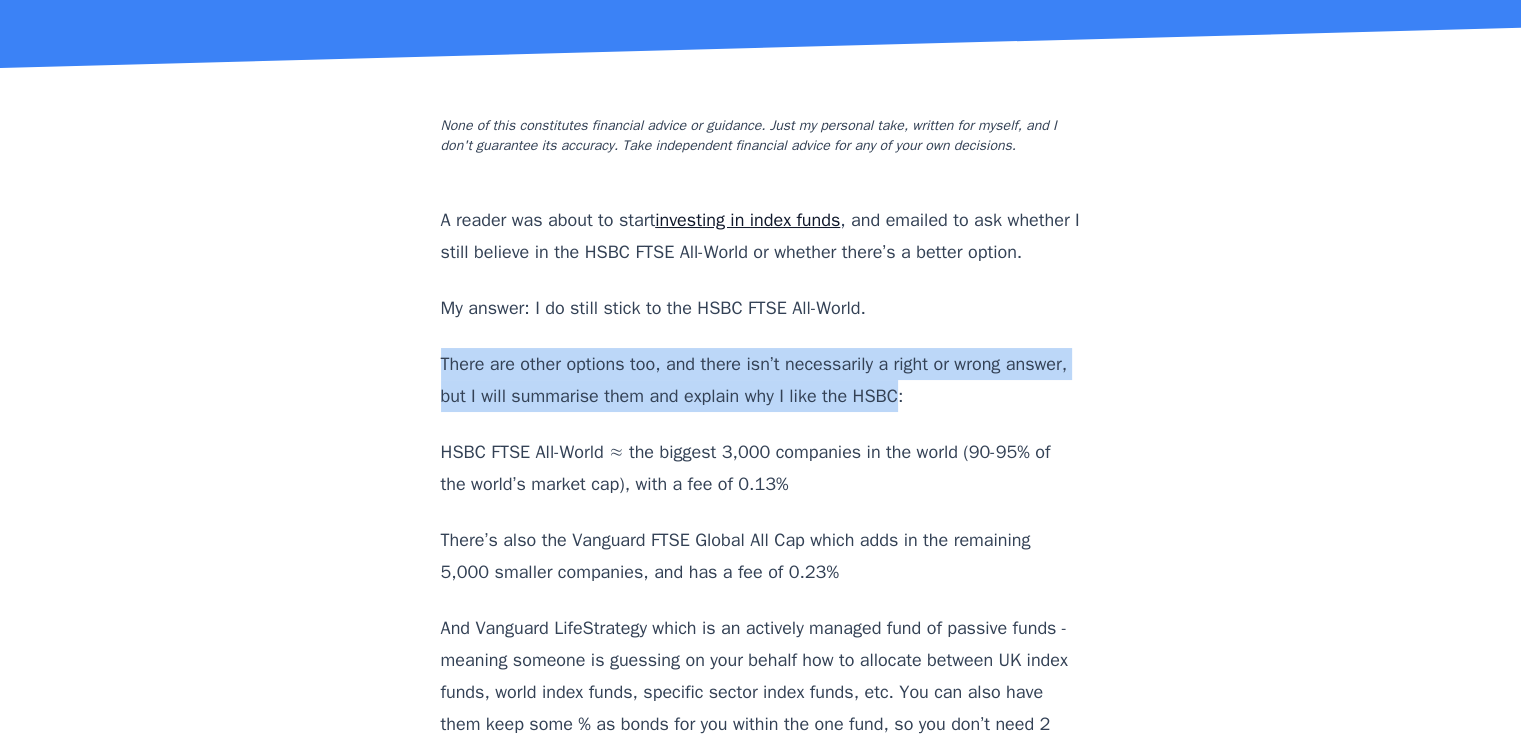 drag, startPoint x: 886, startPoint y: 417, endPoint x: 446, endPoint y: 409, distance: 440.07272 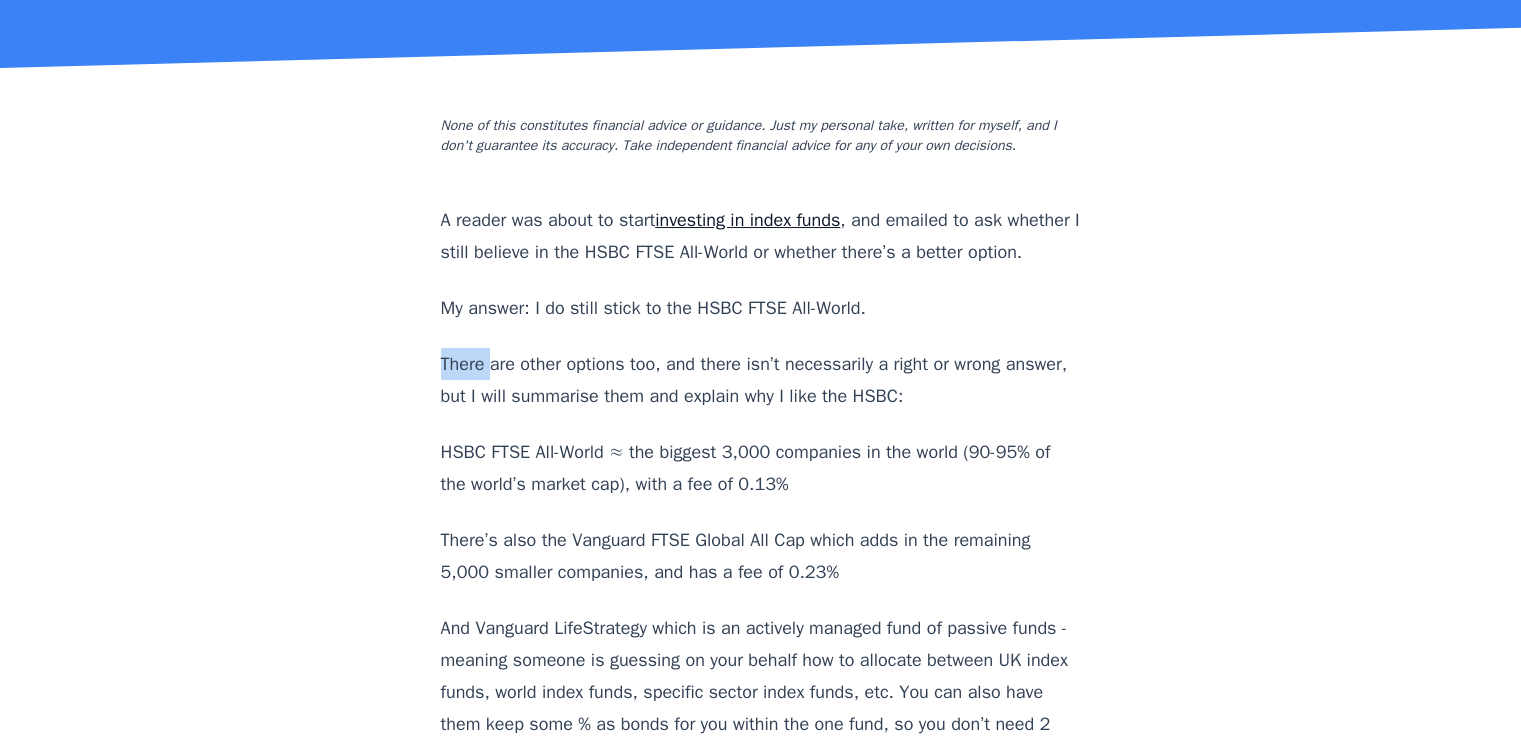 click on "There are other options too, and there isn’t necessarily a right or wrong answer, but I will summarise them and explain why I like the HSBC:" at bounding box center (761, 380) 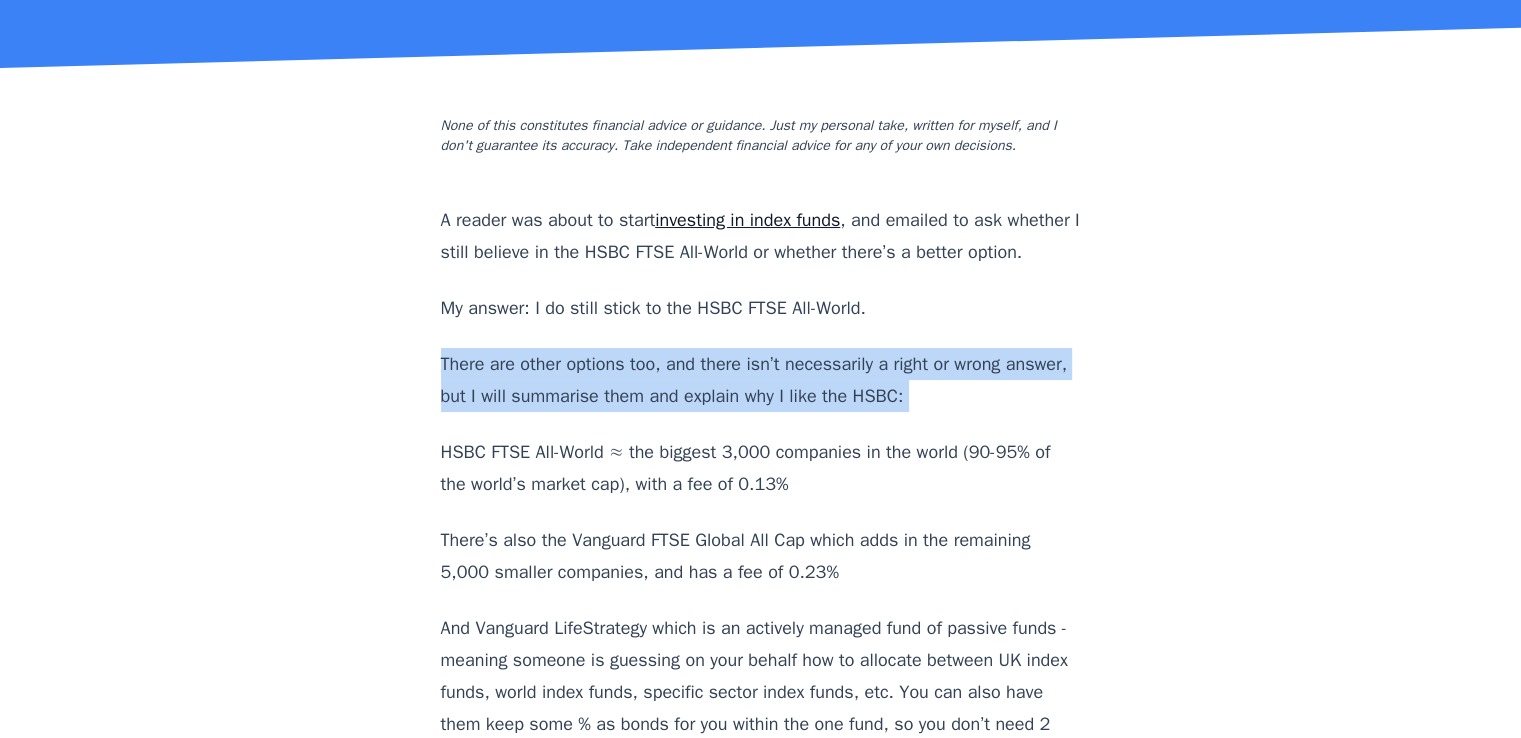 click on "There are other options too, and there isn’t necessarily a right or wrong answer, but I will summarise them and explain why I like the HSBC:" at bounding box center (761, 380) 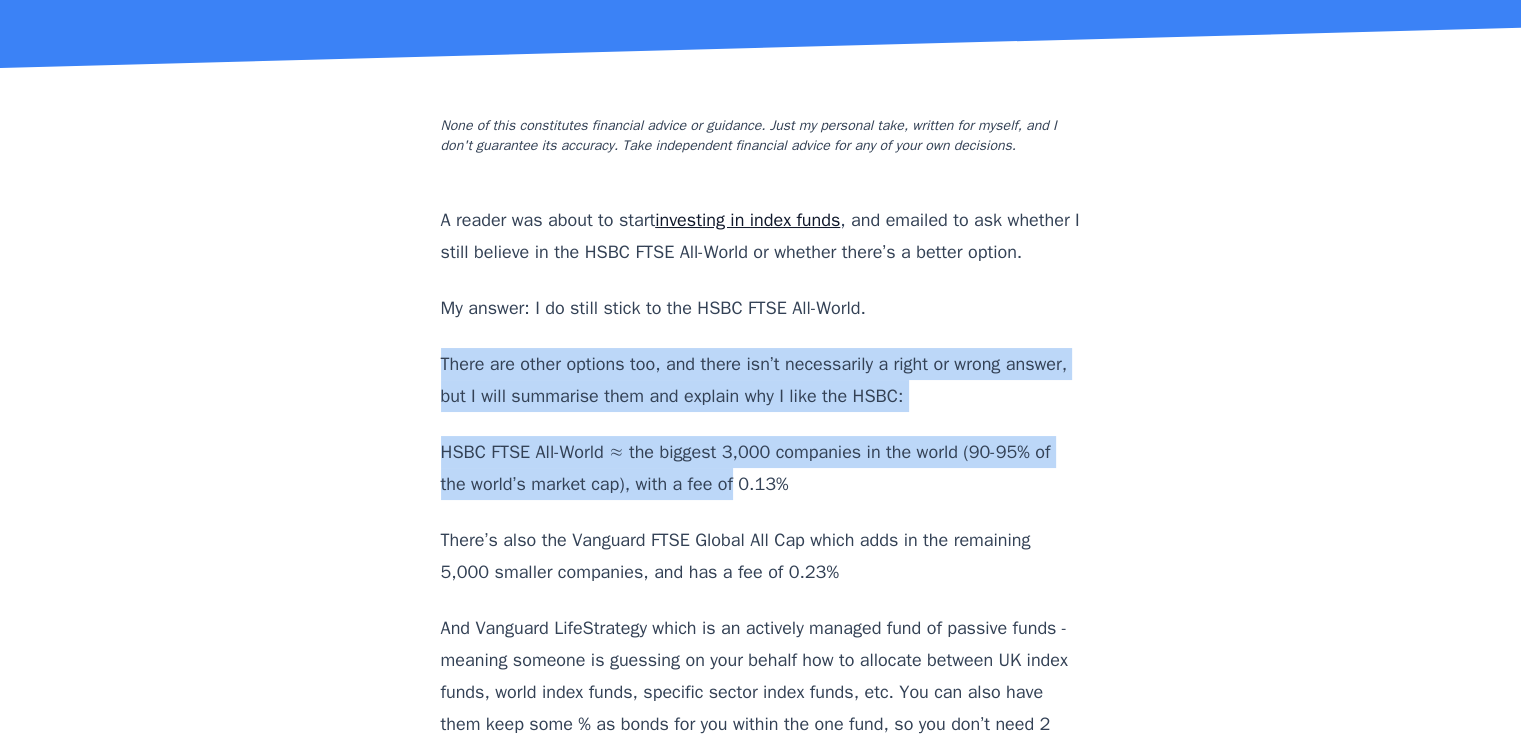drag, startPoint x: 446, startPoint y: 409, endPoint x: 696, endPoint y: 500, distance: 266.047 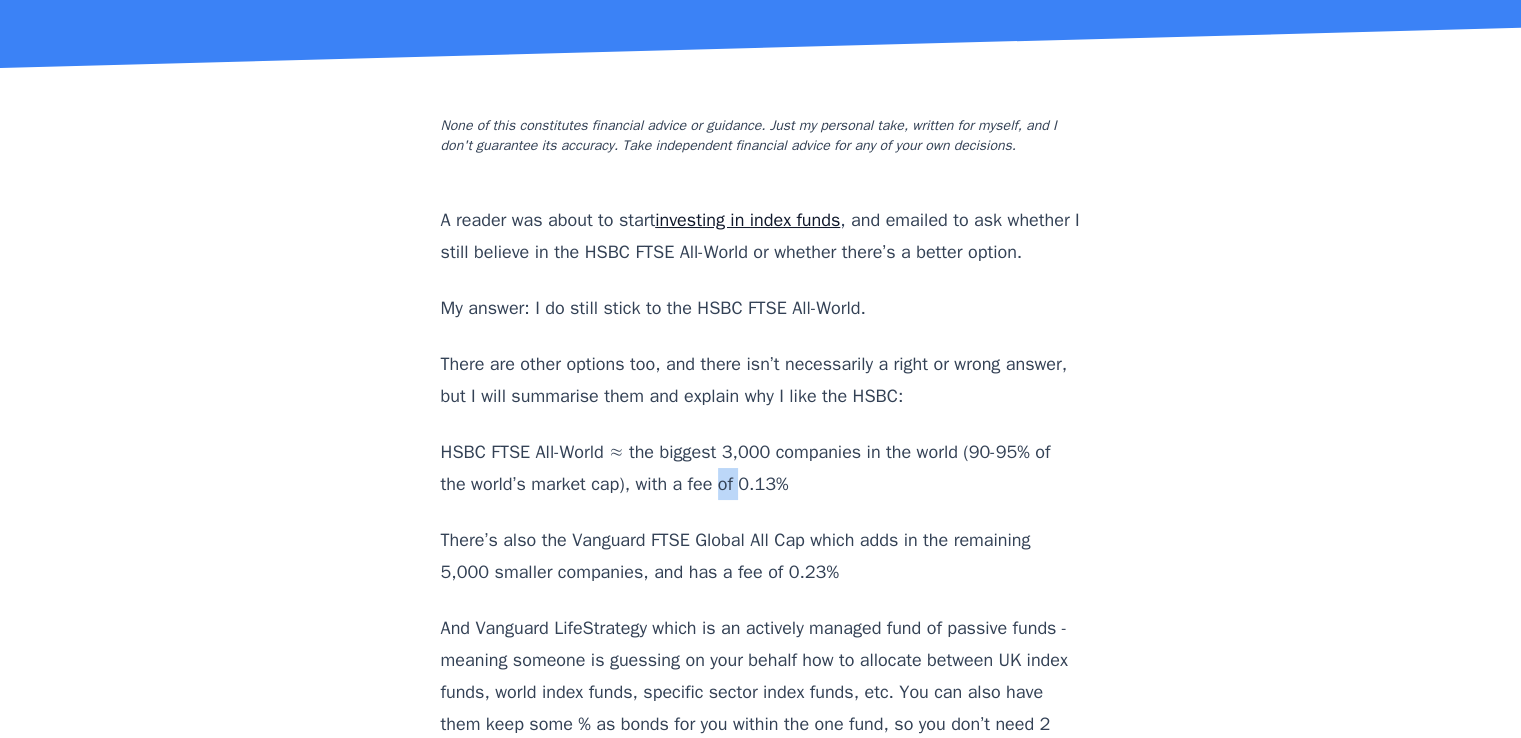 click on "HSBC FTSE All-World ≈ the biggest 3,000 companies in the world (90-95% of the world’s market cap), with a fee of 0.13%" at bounding box center (761, 468) 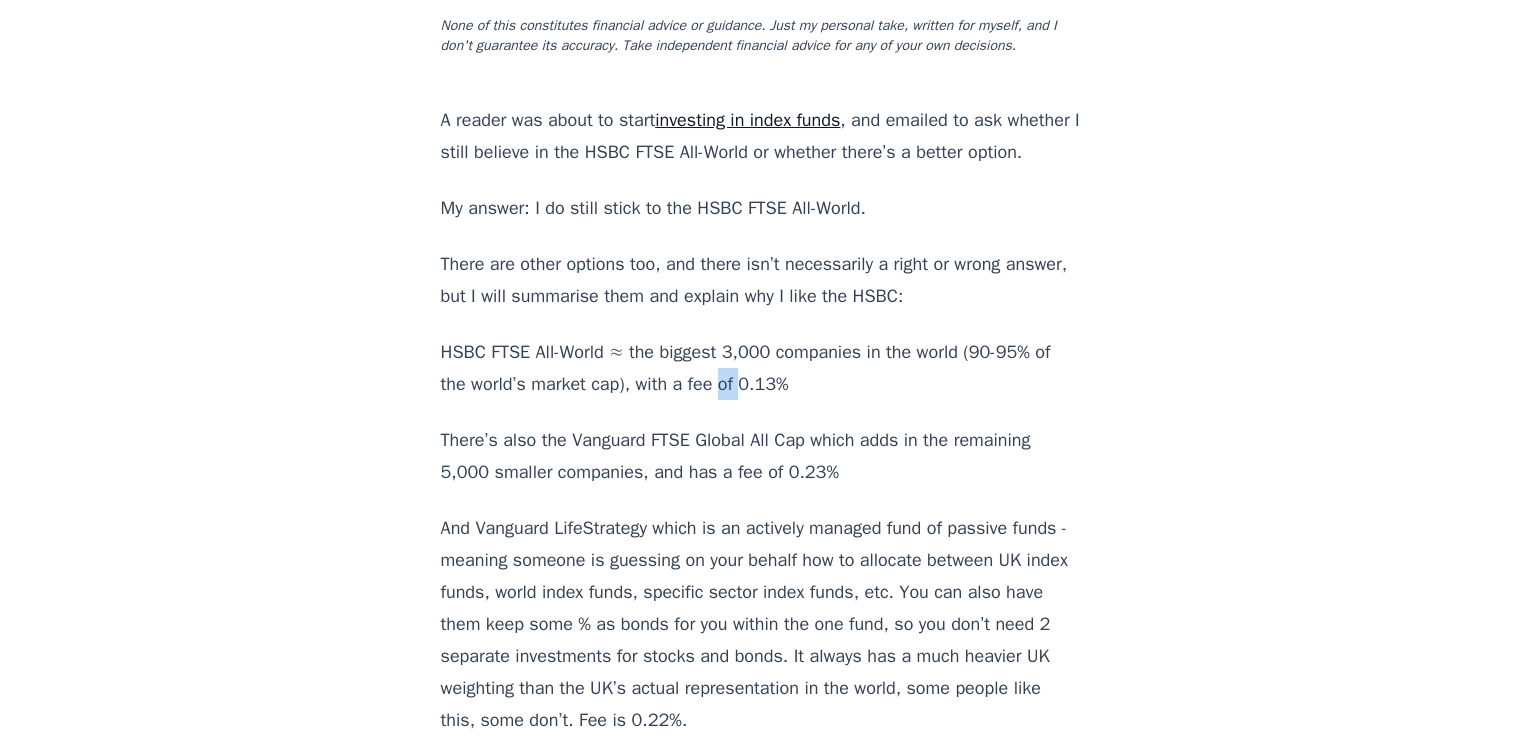 scroll, scrollTop: 400, scrollLeft: 0, axis: vertical 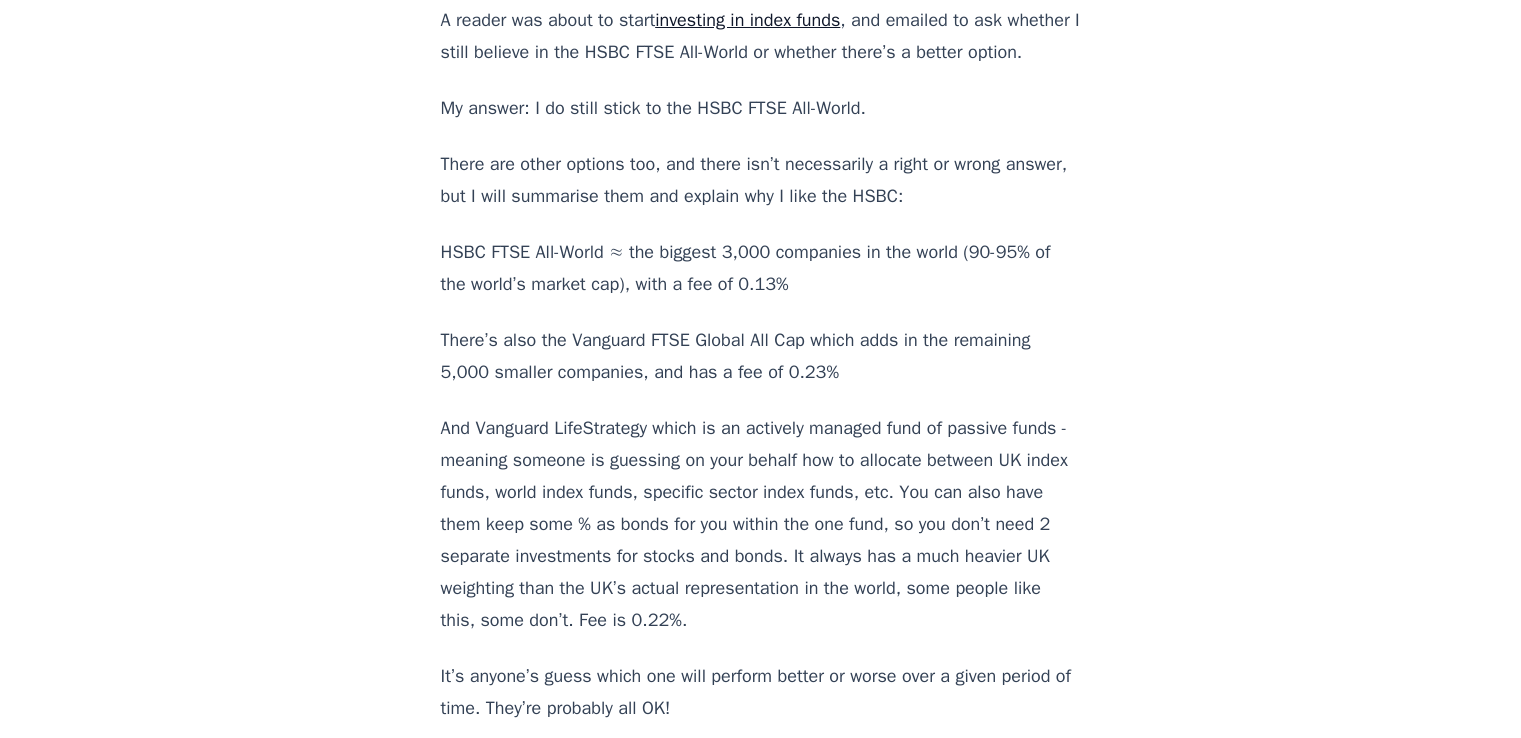 click on "And Vanguard LifeStrategy which is an actively managed fund of passive funds - meaning someone is guessing on your behalf how to allocate between UK index funds, world index funds, specific sector index funds, etc. You can also have them keep some % as bonds for you within the one fund, so you don’t need 2 separate investments for stocks and bonds.  It always has a much heavier UK weighting than the UK’s actual representation in the world, some people like this, some don’t. Fee is 0.22%." at bounding box center (761, 524) 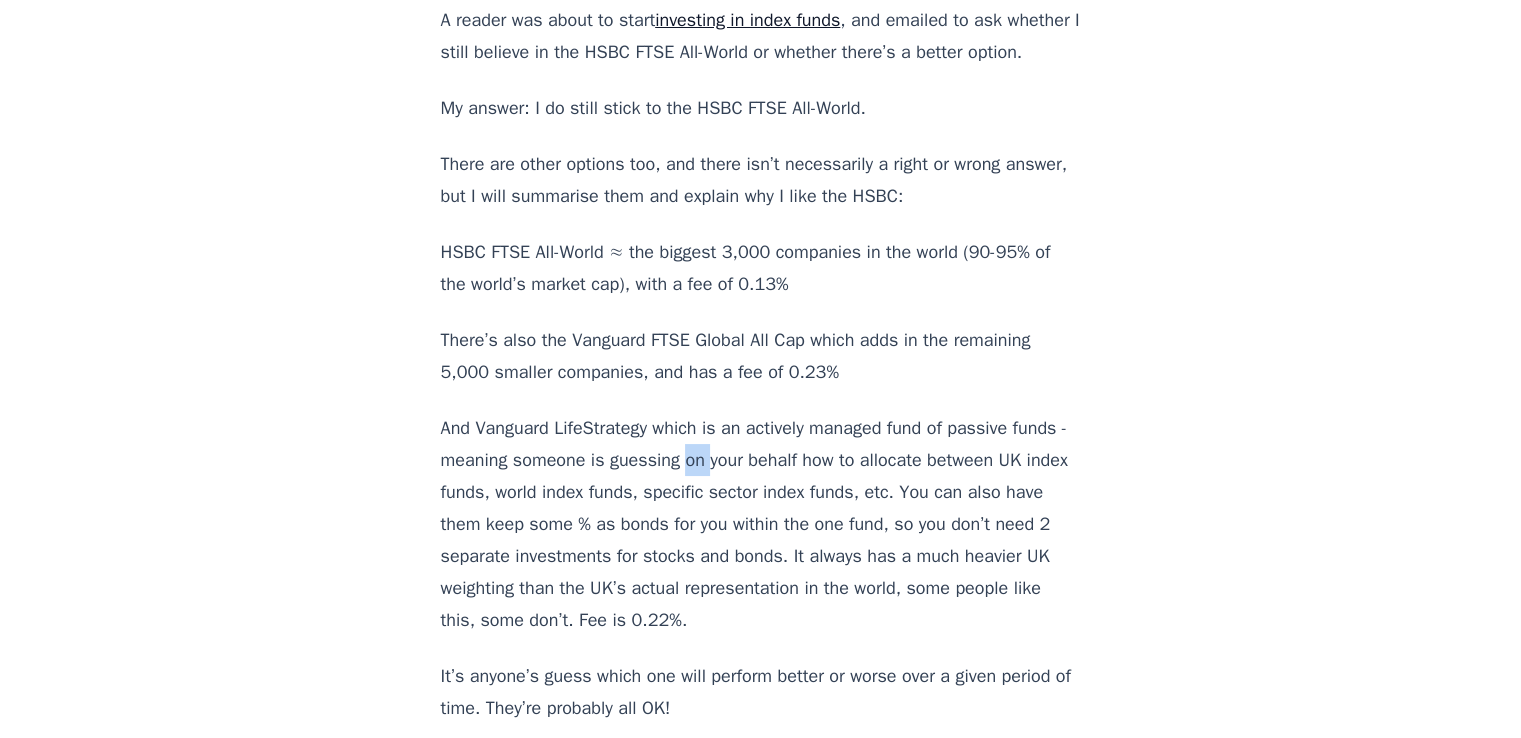 click on "And Vanguard LifeStrategy which is an actively managed fund of passive funds - meaning someone is guessing on your behalf how to allocate between UK index funds, world index funds, specific sector index funds, etc. You can also have them keep some % as bonds for you within the one fund, so you don’t need 2 separate investments for stocks and bonds.  It always has a much heavier UK weighting than the UK’s actual representation in the world, some people like this, some don’t. Fee is 0.22%." at bounding box center (761, 524) 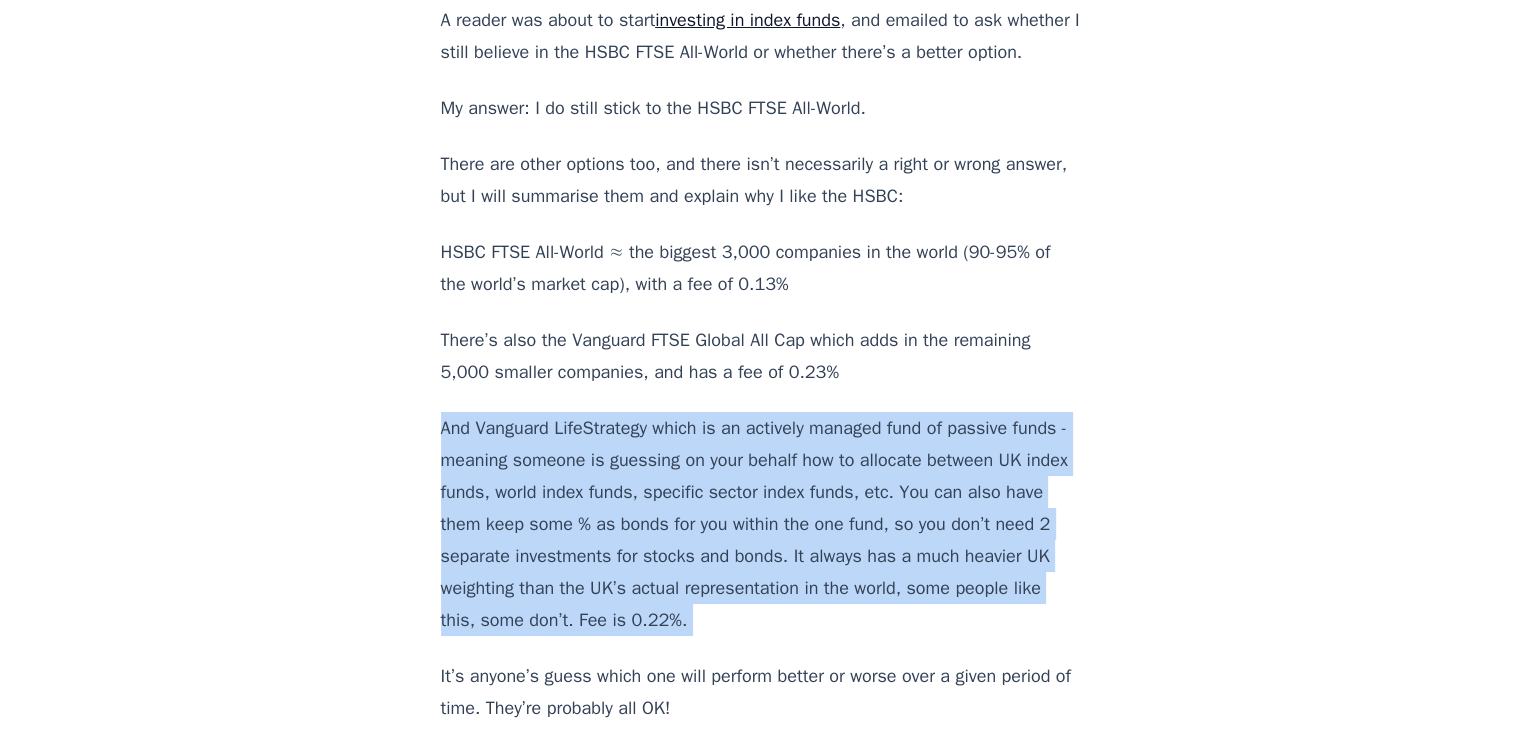 click on "And Vanguard LifeStrategy which is an actively managed fund of passive funds - meaning someone is guessing on your behalf how to allocate between UK index funds, world index funds, specific sector index funds, etc. You can also have them keep some % as bonds for you within the one fund, so you don’t need 2 separate investments for stocks and bonds.  It always has a much heavier UK weighting than the UK’s actual representation in the world, some people like this, some don’t. Fee is 0.22%." at bounding box center (761, 524) 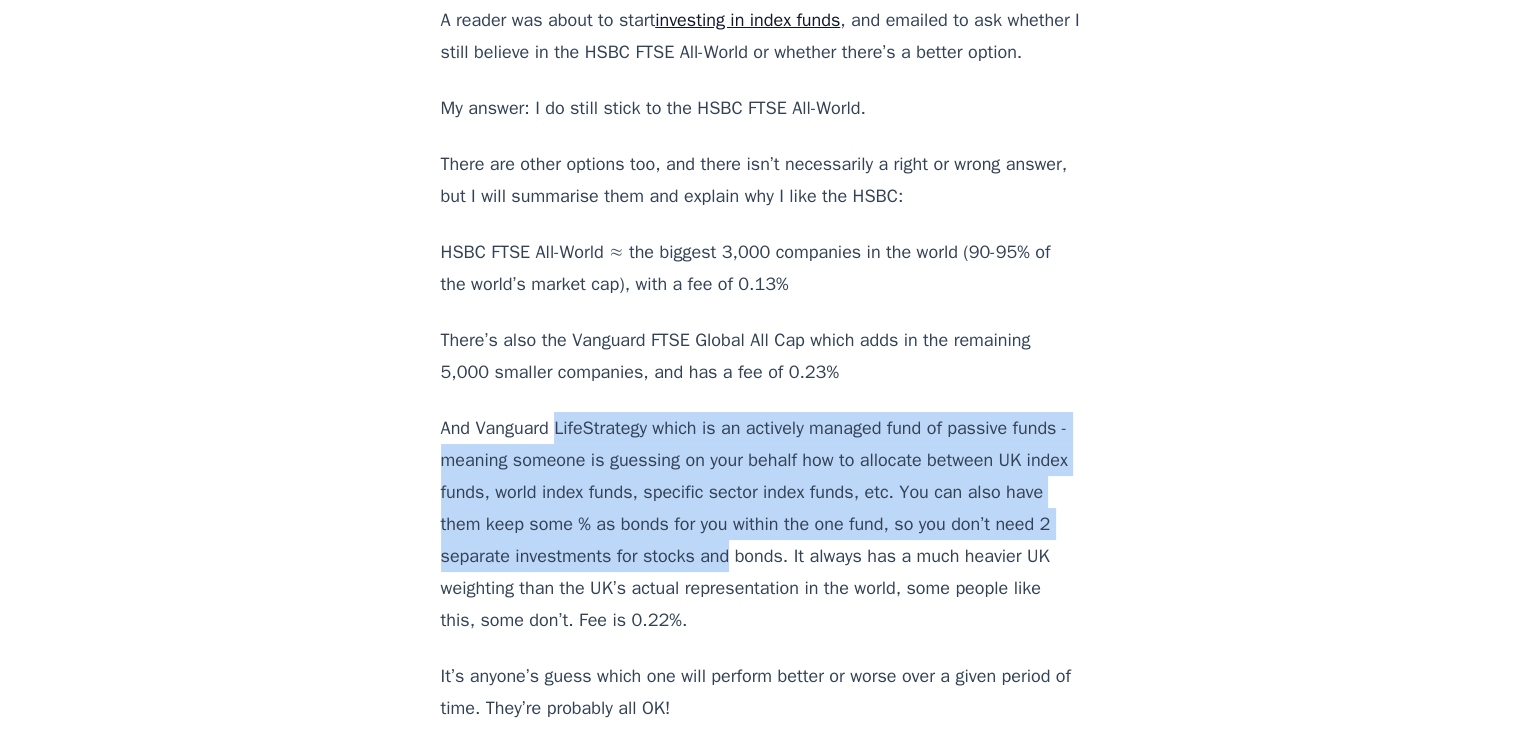 drag, startPoint x: 640, startPoint y: 450, endPoint x: 706, endPoint y: 577, distance: 143.12582 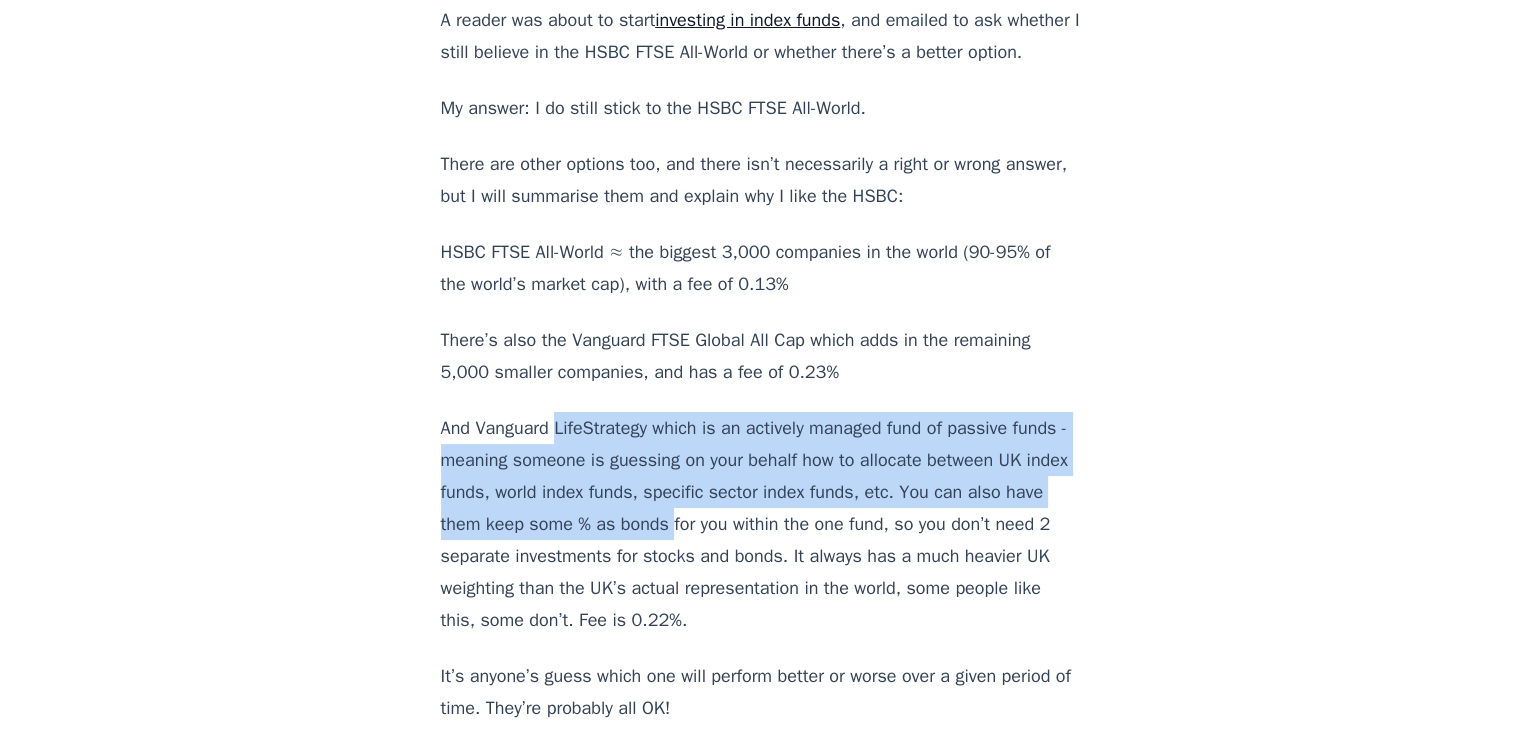 drag, startPoint x: 572, startPoint y: 458, endPoint x: 665, endPoint y: 542, distance: 125.31959 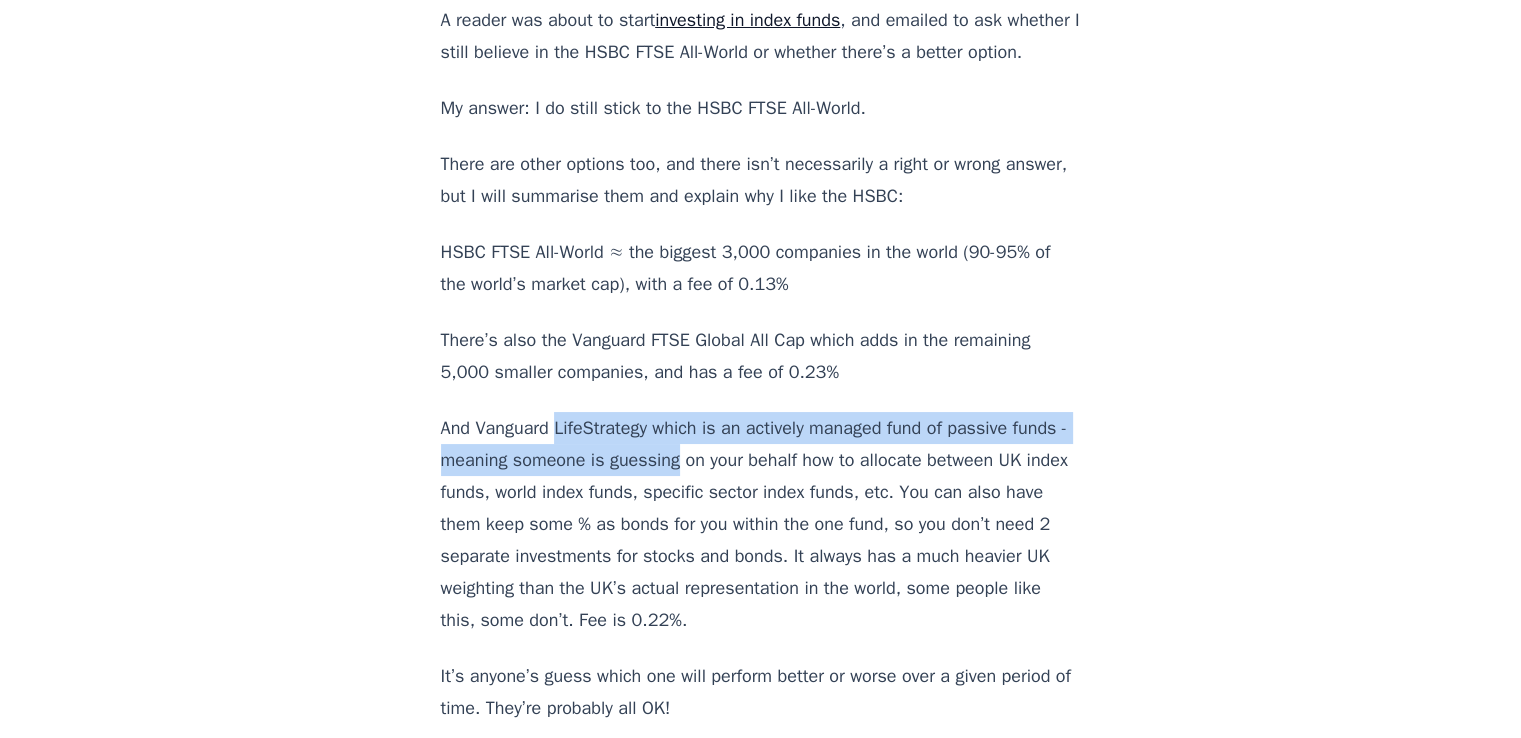 drag, startPoint x: 592, startPoint y: 431, endPoint x: 640, endPoint y: 499, distance: 83.23461 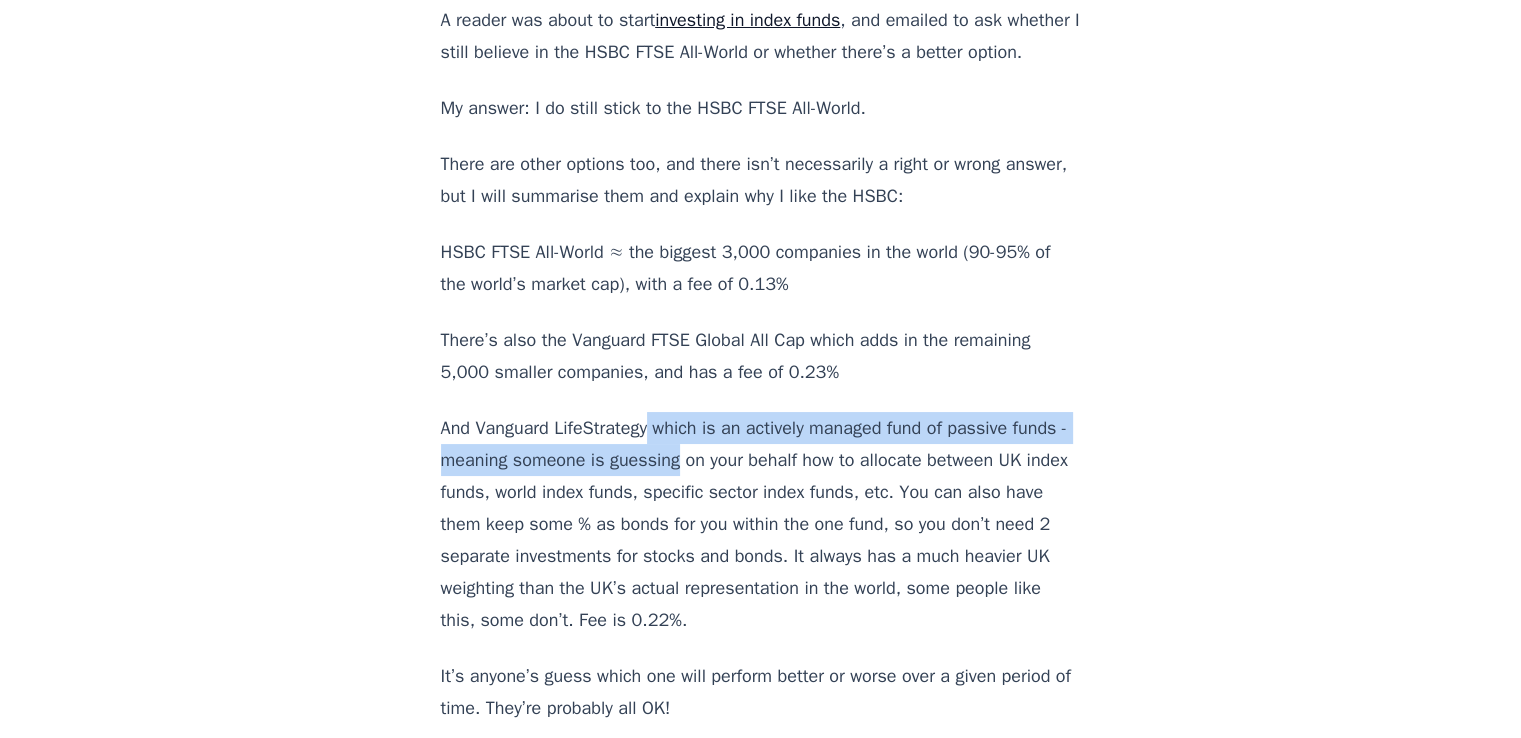 drag, startPoint x: 640, startPoint y: 499, endPoint x: 650, endPoint y: 457, distance: 43.174065 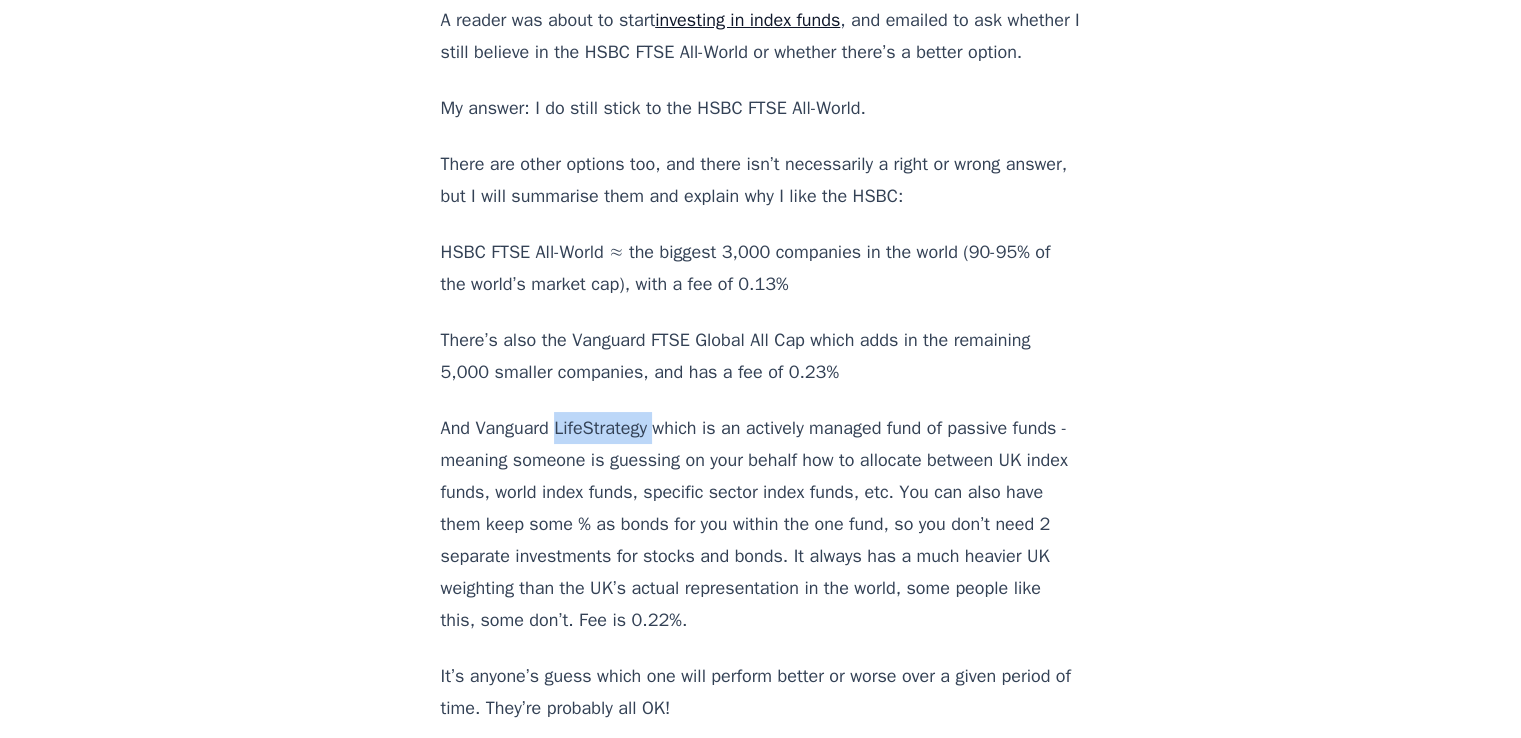 drag, startPoint x: 650, startPoint y: 457, endPoint x: 593, endPoint y: 445, distance: 58.249462 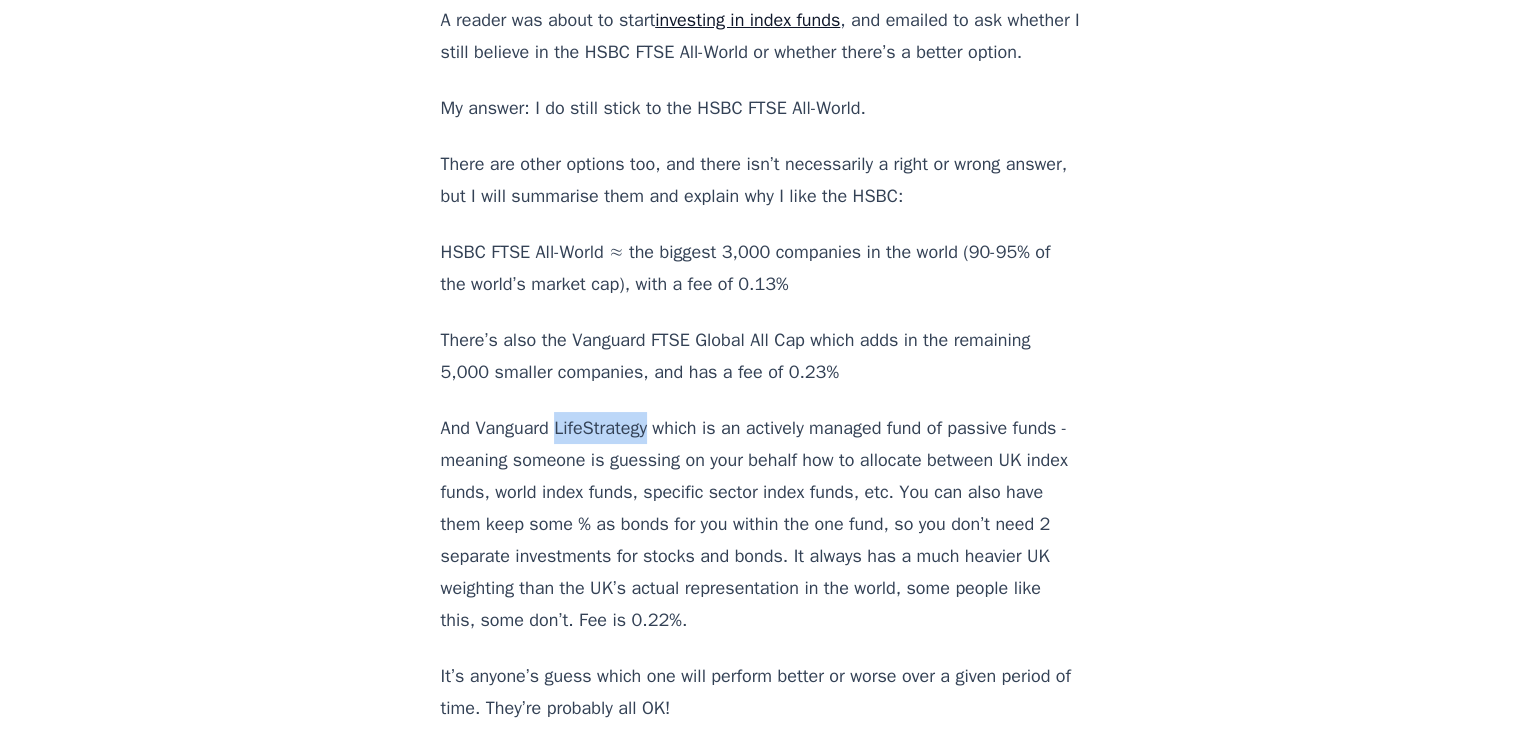 click on "And Vanguard LifeStrategy which is an actively managed fund of passive funds - meaning someone is guessing on your behalf how to allocate between UK index funds, world index funds, specific sector index funds, etc. You can also have them keep some % as bonds for you within the one fund, so you don’t need 2 separate investments for stocks and bonds.  It always has a much heavier UK weighting than the UK’s actual representation in the world, some people like this, some don’t. Fee is 0.22%." at bounding box center [761, 524] 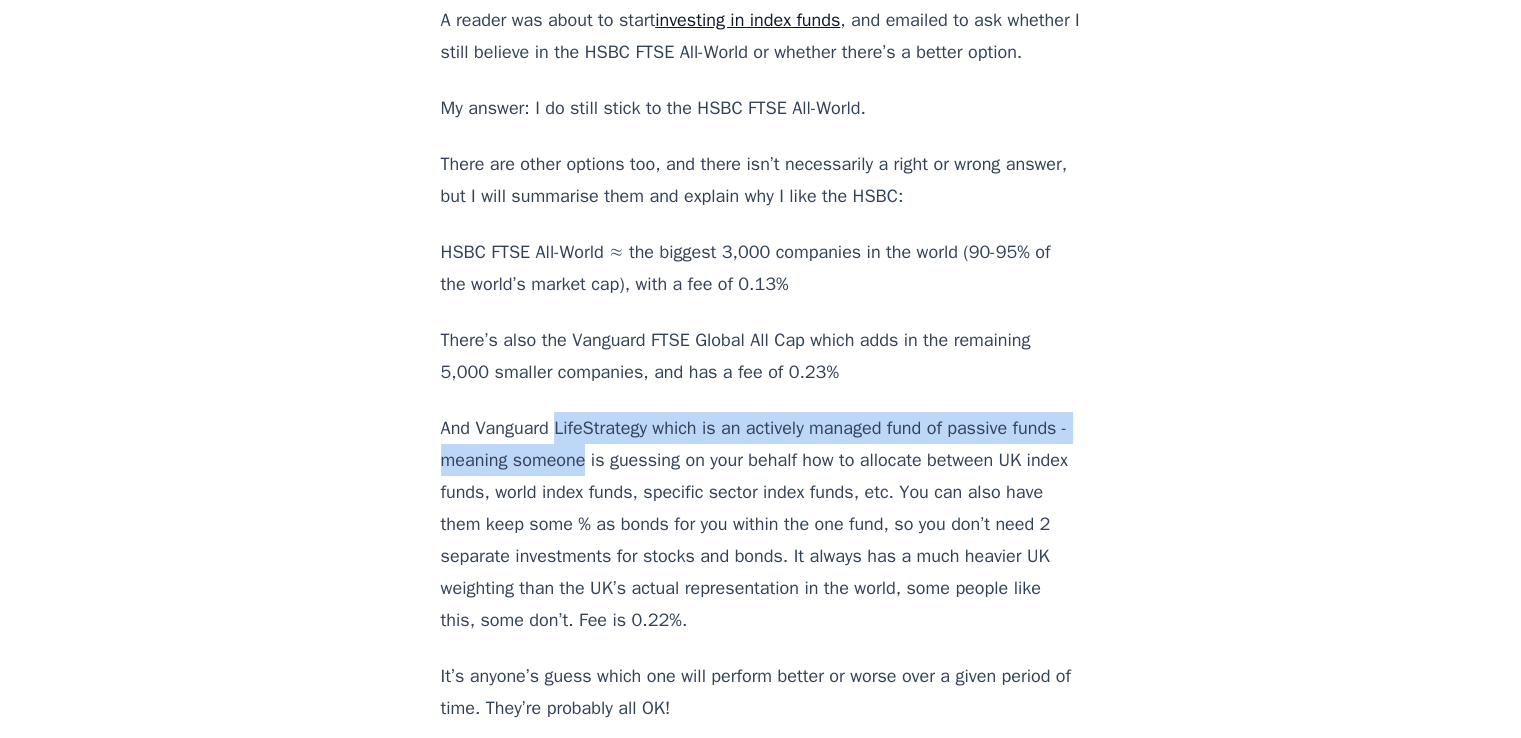 drag, startPoint x: 594, startPoint y: 447, endPoint x: 530, endPoint y: 497, distance: 81.21576 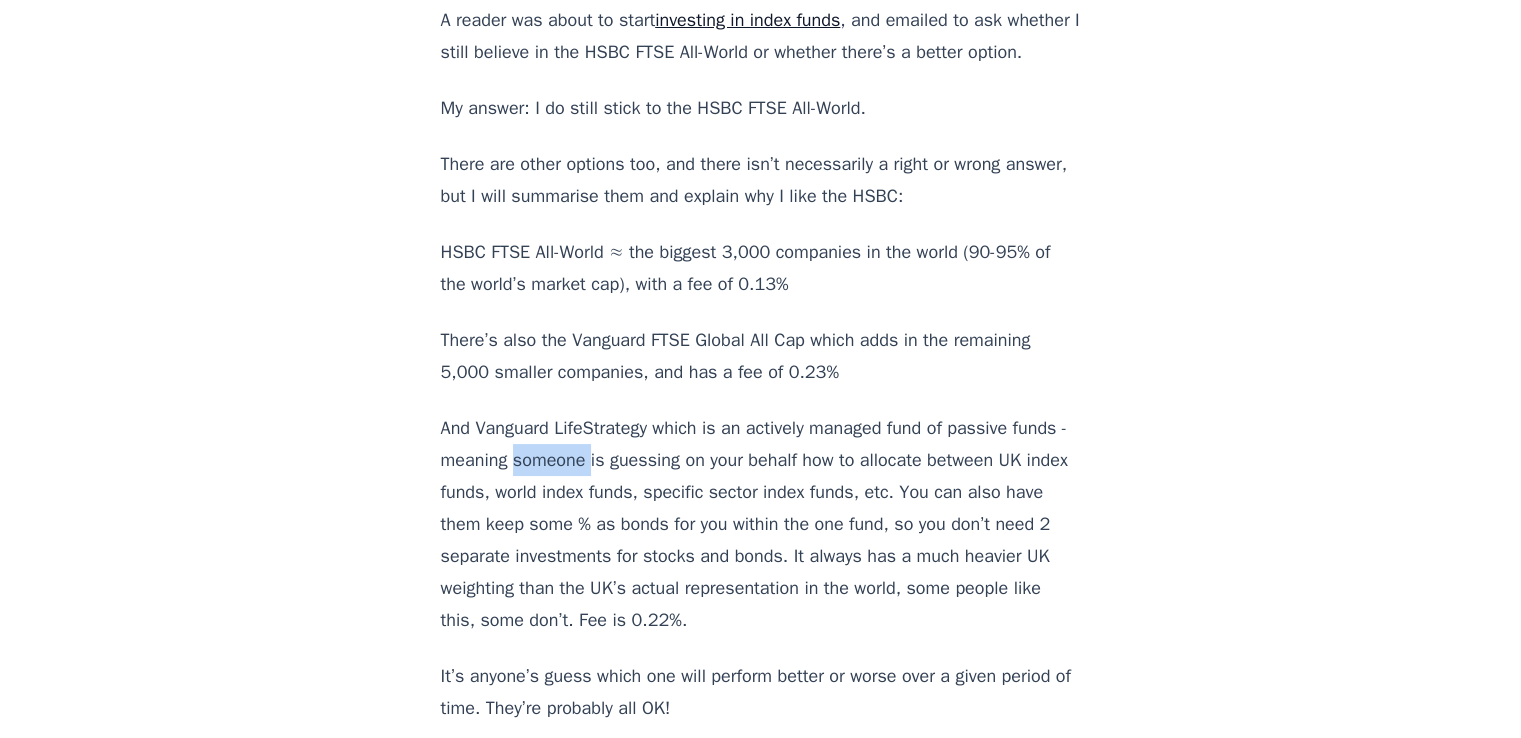 click on "And Vanguard LifeStrategy which is an actively managed fund of passive funds - meaning someone is guessing on your behalf how to allocate between UK index funds, world index funds, specific sector index funds, etc. You can also have them keep some % as bonds for you within the one fund, so you don’t need 2 separate investments for stocks and bonds.  It always has a much heavier UK weighting than the UK’s actual representation in the world, some people like this, some don’t. Fee is 0.22%." at bounding box center (761, 524) 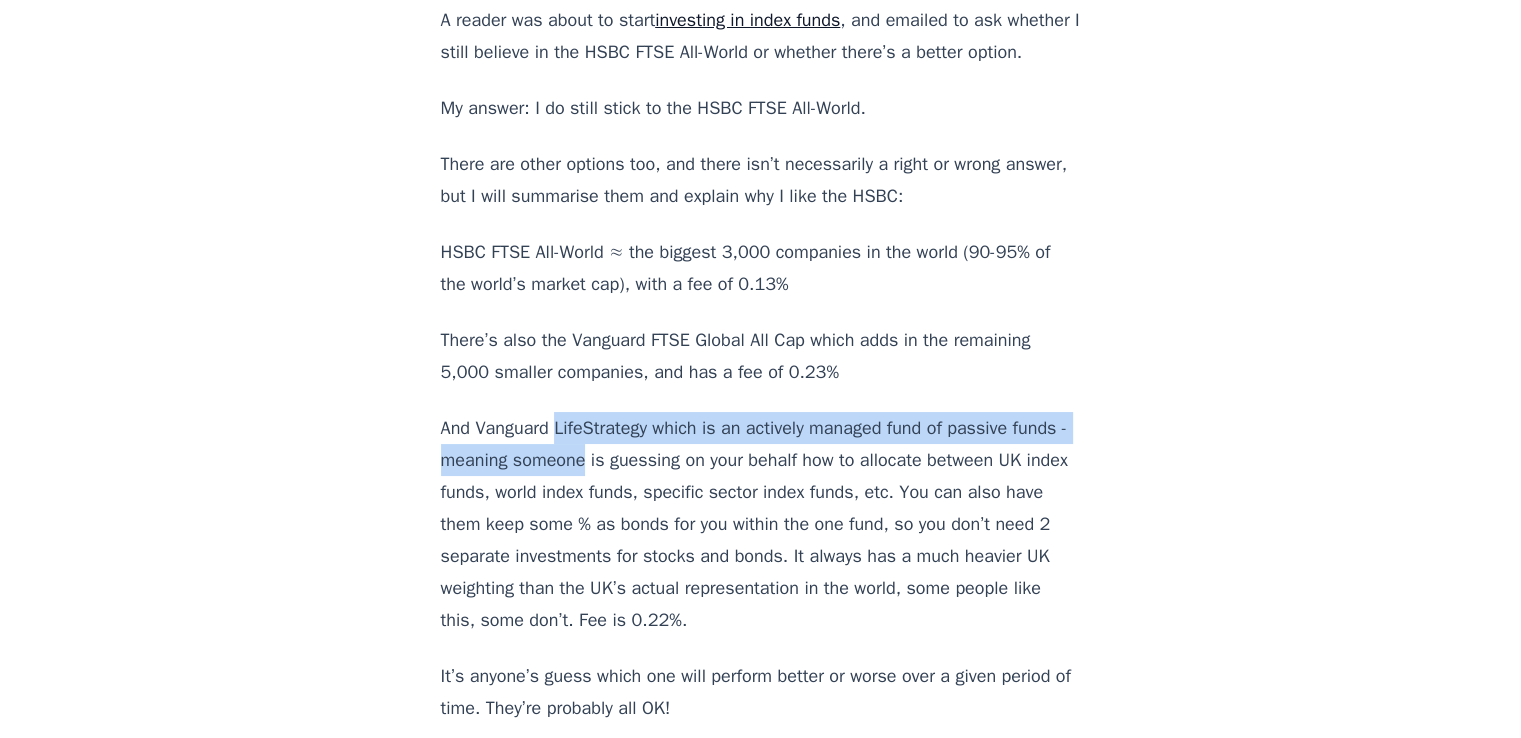 drag, startPoint x: 546, startPoint y: 477, endPoint x: 574, endPoint y: 457, distance: 34.4093 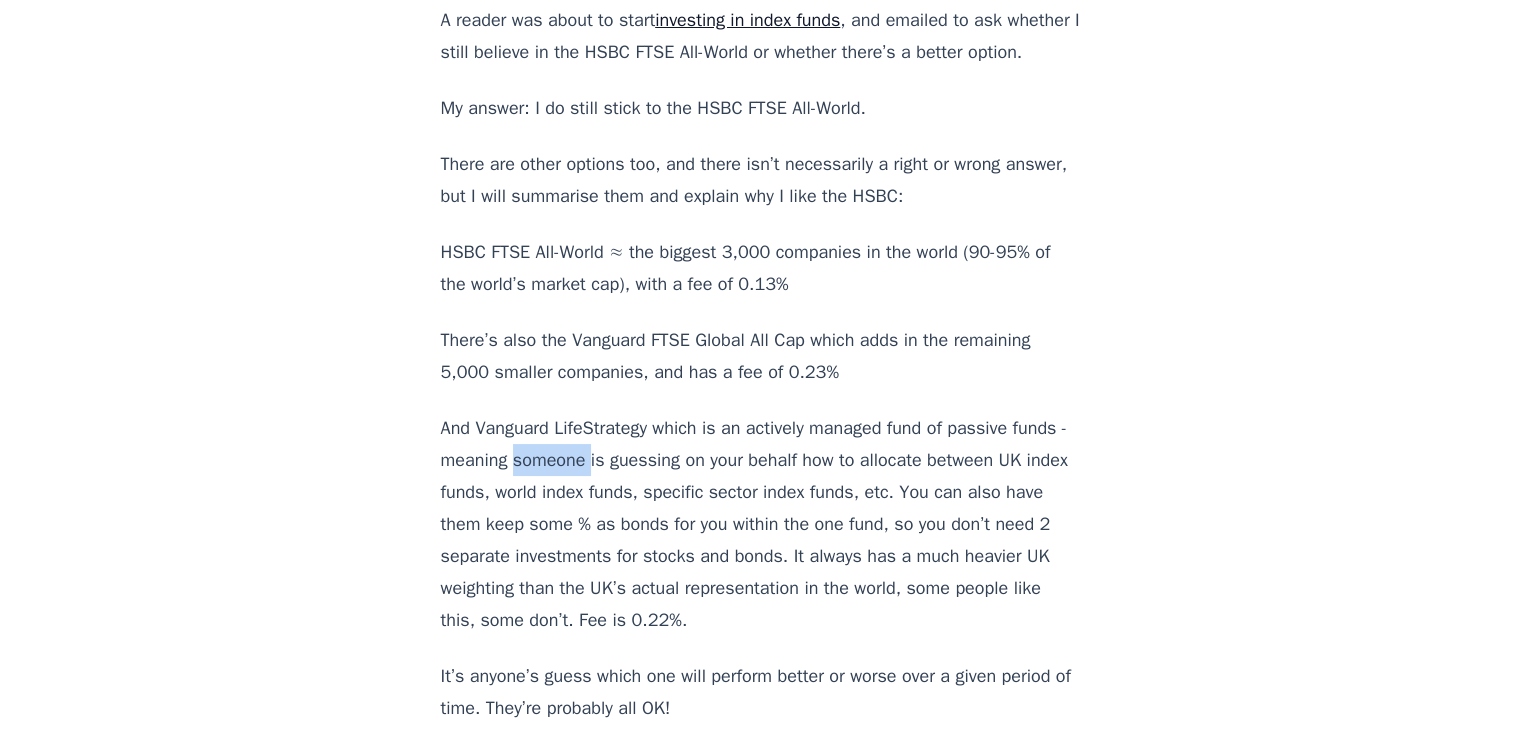 click on "And Vanguard LifeStrategy which is an actively managed fund of passive funds - meaning someone is guessing on your behalf how to allocate between UK index funds, world index funds, specific sector index funds, etc. You can also have them keep some % as bonds for you within the one fund, so you don’t need 2 separate investments for stocks and bonds.  It always has a much heavier UK weighting than the UK’s actual representation in the world, some people like this, some don’t. Fee is 0.22%." at bounding box center [761, 524] 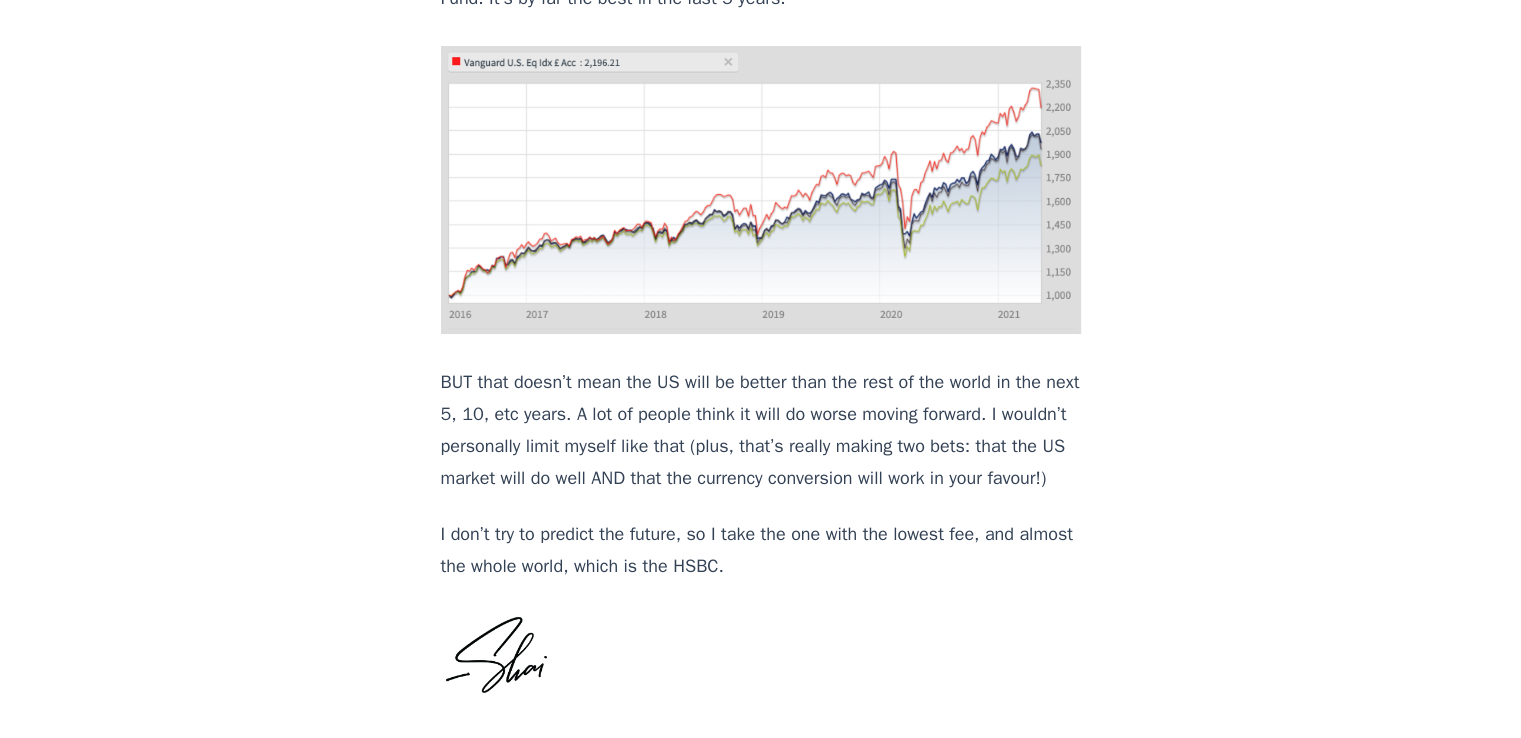 scroll, scrollTop: 2200, scrollLeft: 0, axis: vertical 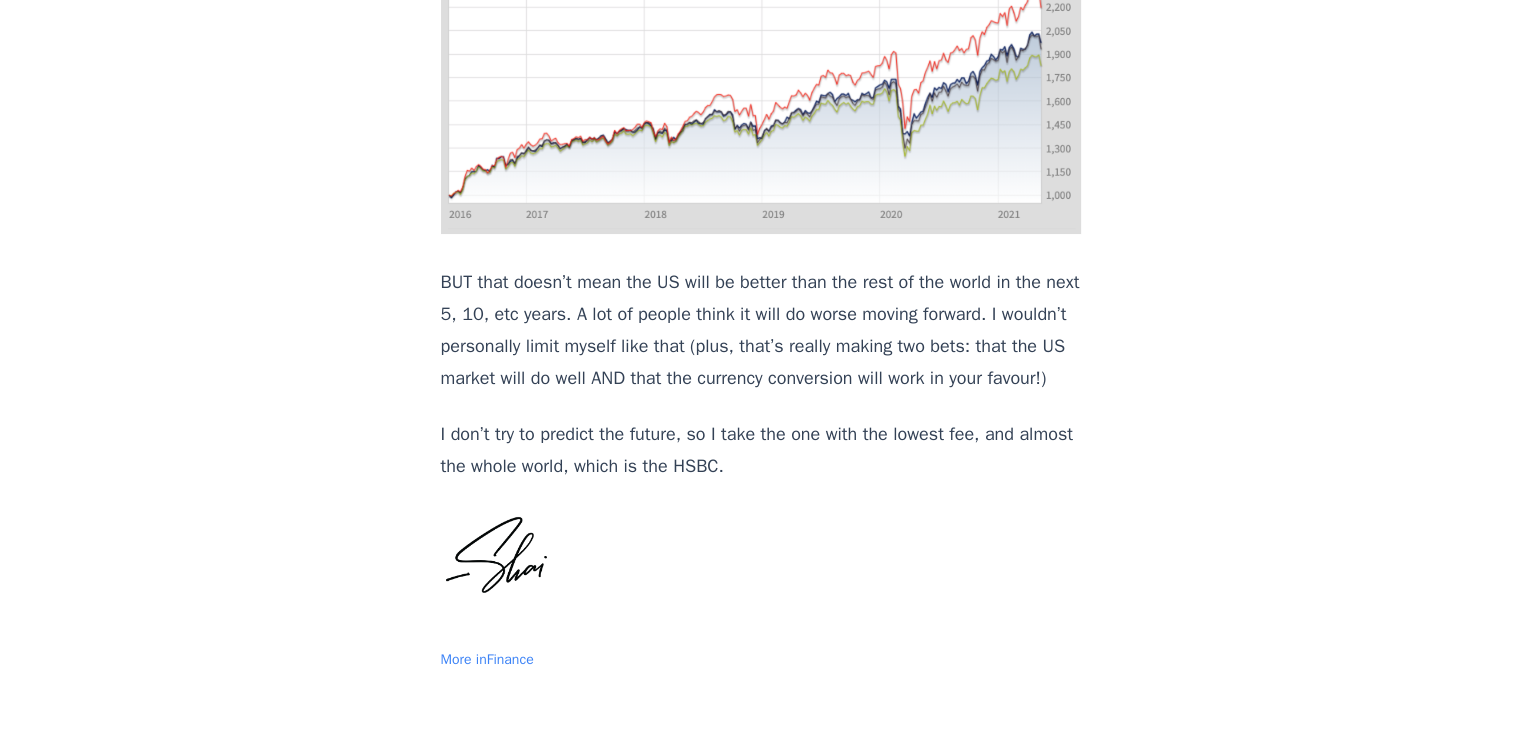 click on "None of this constitutes financial advice or guidance. Just my personal take, written for myself, and I don't guarantee its accuracy. Take independent financial advice for any of your own decisions.
A reader was about to start  investing in index funds , and emailed to ask whether I still believe in the HSBC FTSE All-World or whether there’s a better option.
My answer: I do still stick to the HSBC FTSE All-World.
There are other options too, and there isn’t necessarily a right or wrong answer, but I will summarise them and explain why I like the HSBC:
HSBC FTSE All-World ≈ the biggest 3,000 companies in the world (90-95% of the world’s market cap), with a fee of 0.13%
There’s also the Vanguard FTSE Global All Cap which adds in the remaining 5,000 smaller companies, and has a fee of 0.23%
It’s anyone’s guess which one will perform better or worse over a given period of time. They’re probably all OK!" at bounding box center [761, -701] 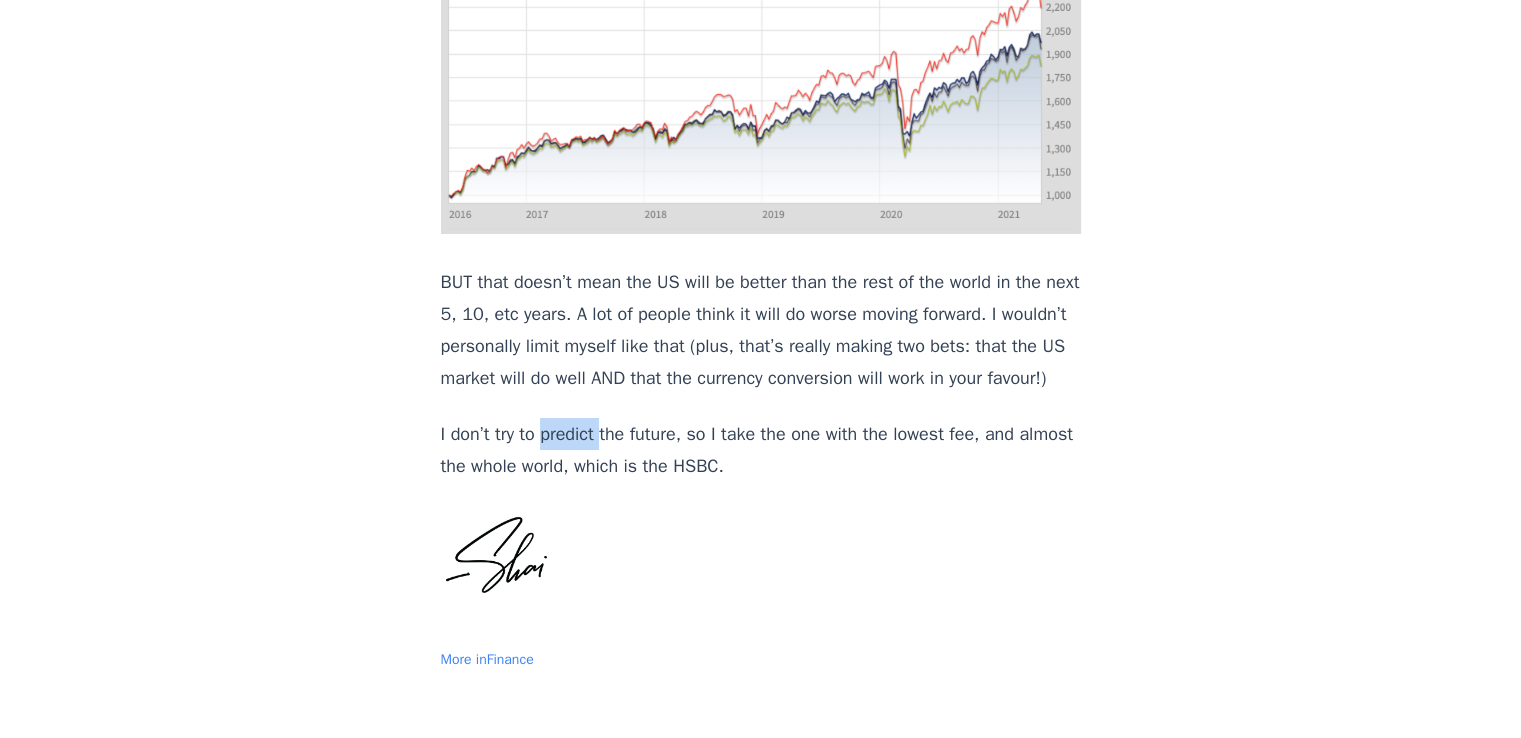 click on "None of this constitutes financial advice or guidance. Just my personal take, written for myself, and I don't guarantee its accuracy. Take independent financial advice for any of your own decisions.
A reader was about to start  investing in index funds , and emailed to ask whether I still believe in the HSBC FTSE All-World or whether there’s a better option.
My answer: I do still stick to the HSBC FTSE All-World.
There are other options too, and there isn’t necessarily a right or wrong answer, but I will summarise them and explain why I like the HSBC:
HSBC FTSE All-World ≈ the biggest 3,000 companies in the world (90-95% of the world’s market cap), with a fee of 0.13%
There’s also the Vanguard FTSE Global All Cap which adds in the remaining 5,000 smaller companies, and has a fee of 0.23%
It’s anyone’s guess which one will perform better or worse over a given period of time. They’re probably all OK!" at bounding box center (761, -701) 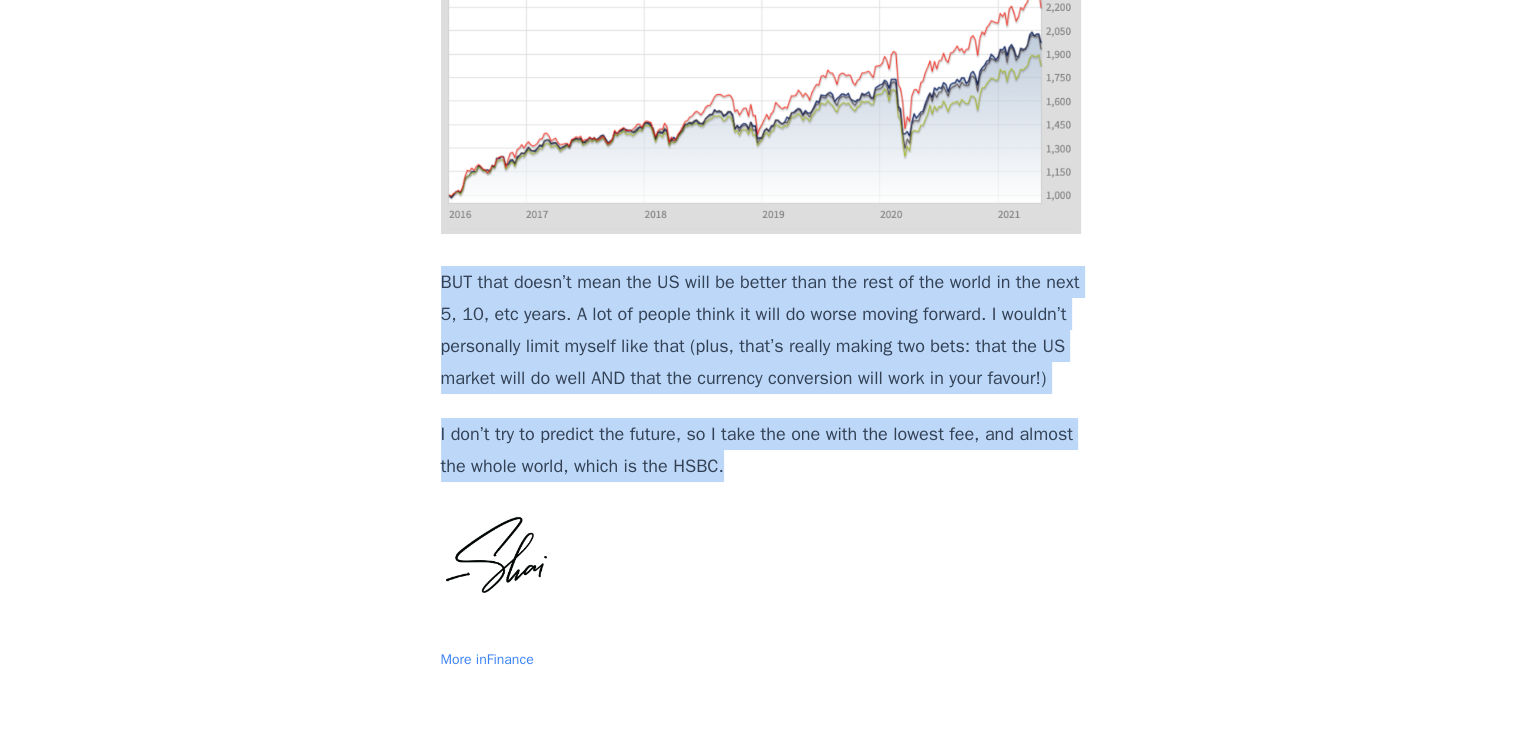 drag, startPoint x: 555, startPoint y: 481, endPoint x: 568, endPoint y: 441, distance: 42.059483 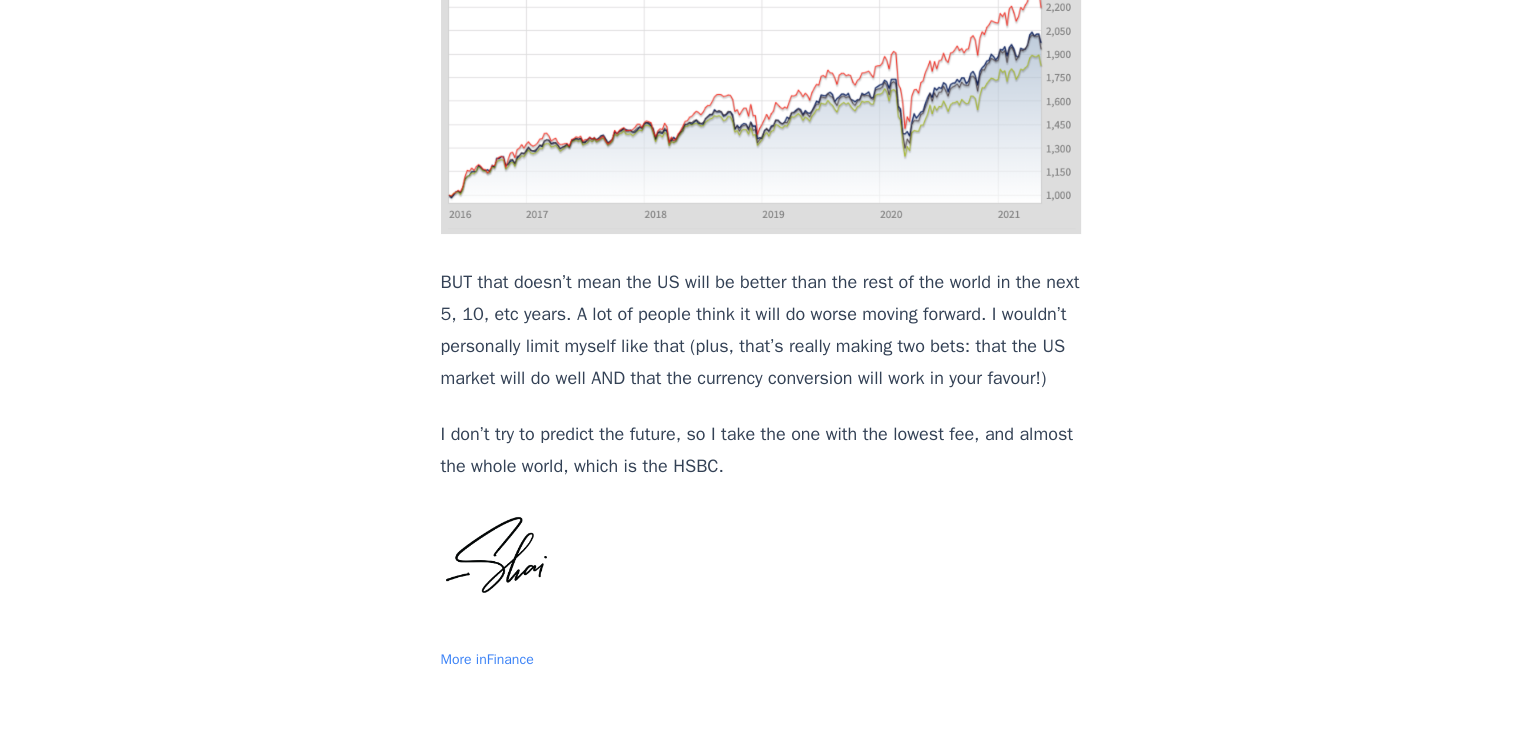 click on "BUT that doesn’t mean the US will be better than the rest of the world in the next 5, 10, etc years. A lot of people think it will do worse moving forward. I wouldn’t personally limit myself like that (plus, that’s really making two bets: that the US market will do well AND that the currency conversion will work in your favour!)" at bounding box center [761, 330] 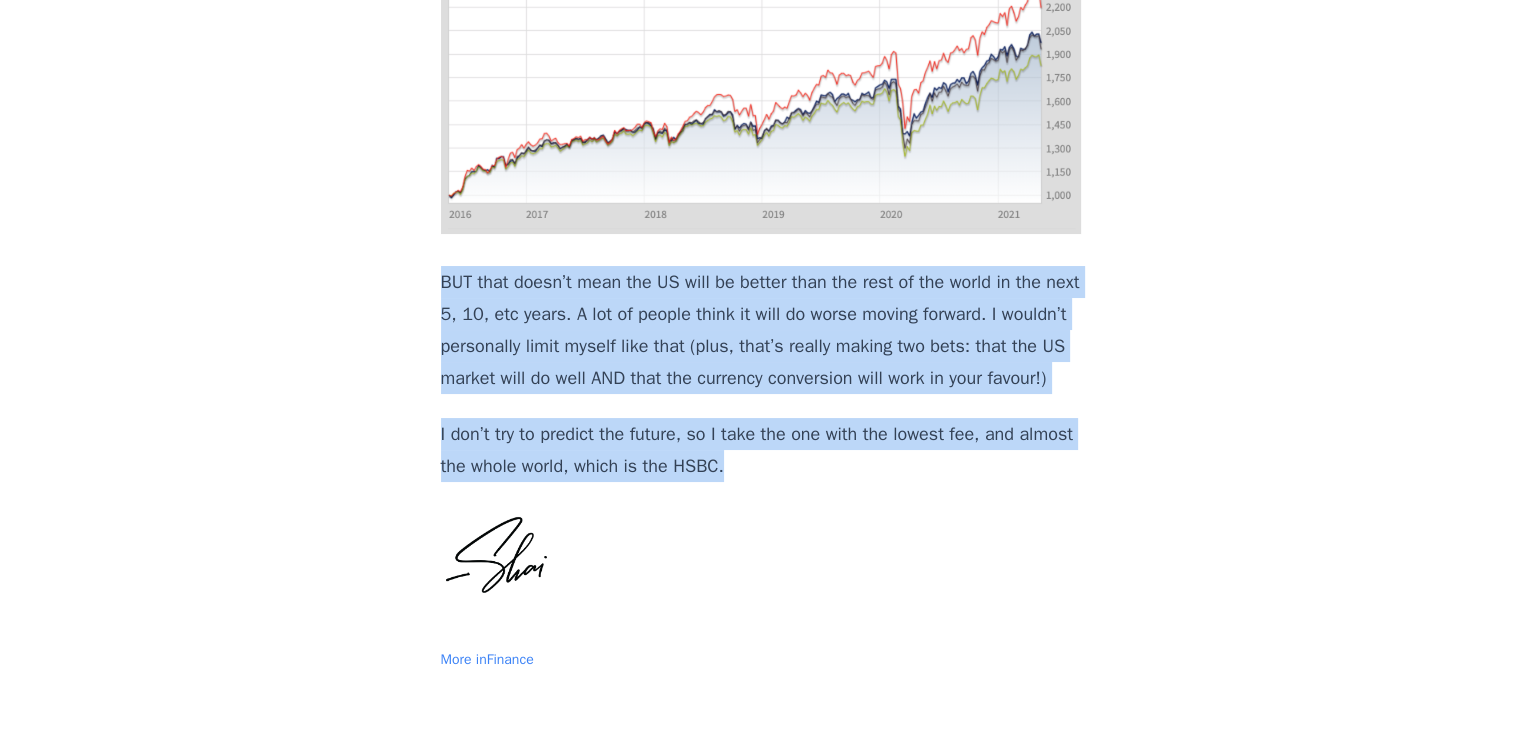 drag, startPoint x: 568, startPoint y: 441, endPoint x: 568, endPoint y: 487, distance: 46 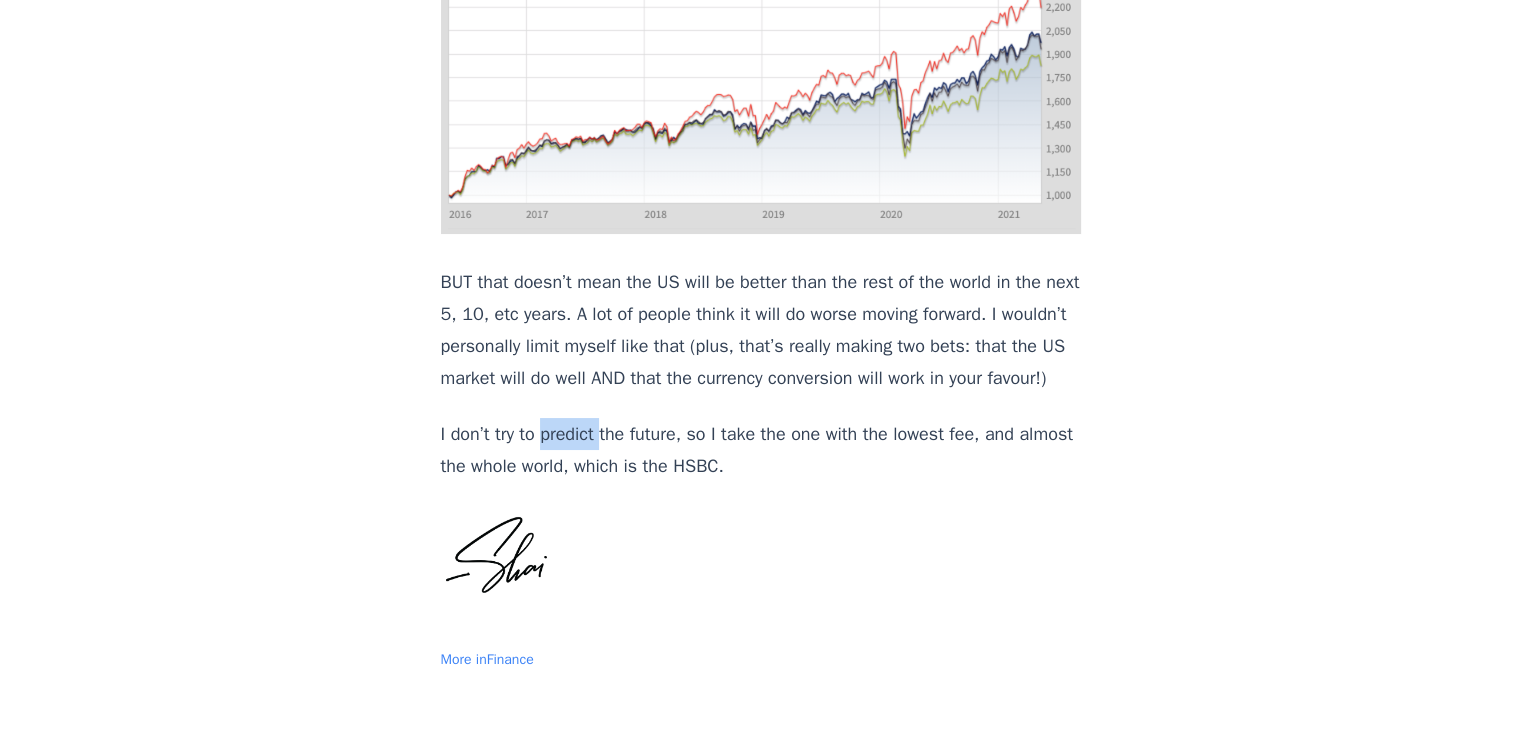 click on "I don’t try to predict the future, so I take the one with the lowest fee, and almost the whole world, which is the HSBC." at bounding box center (761, 450) 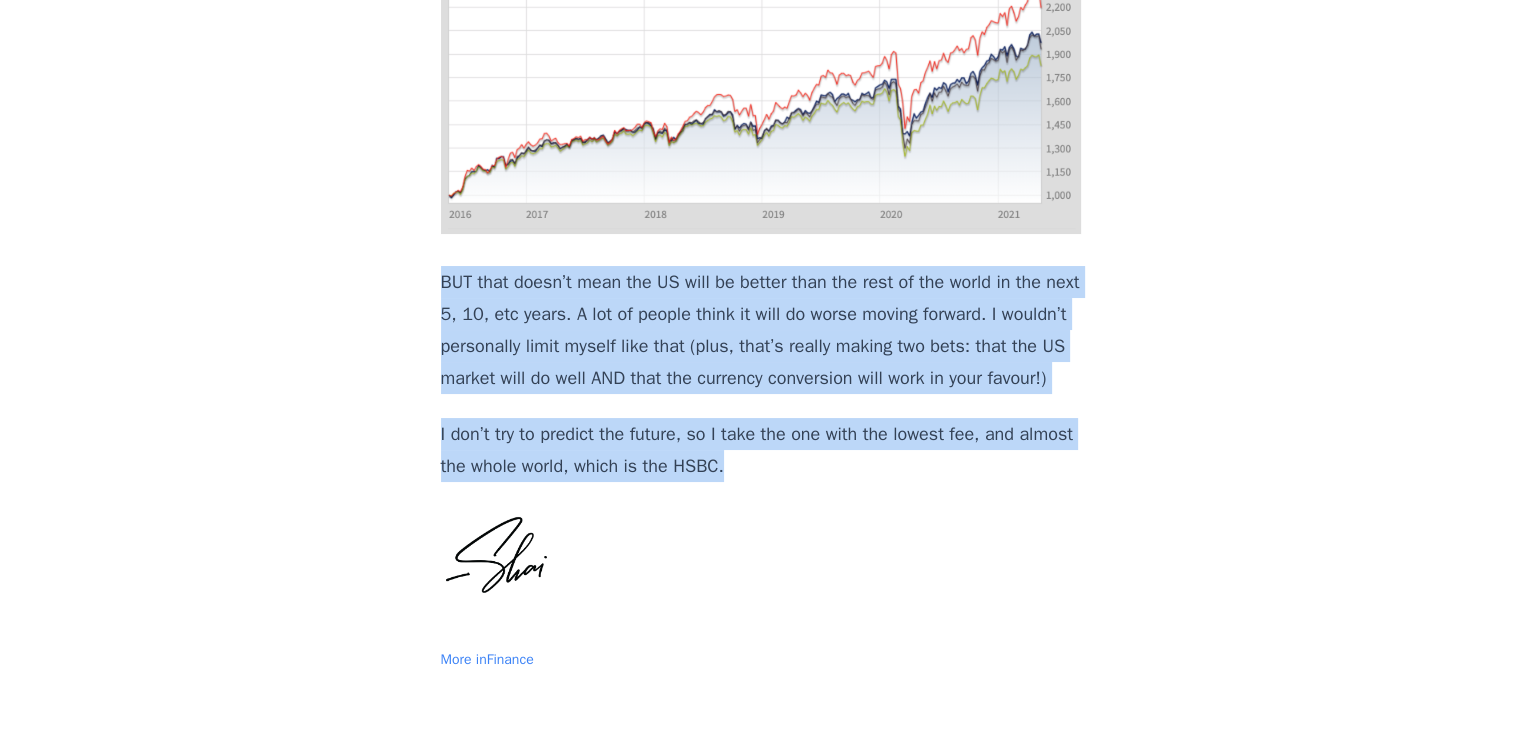 drag, startPoint x: 568, startPoint y: 487, endPoint x: 588, endPoint y: 436, distance: 54.781384 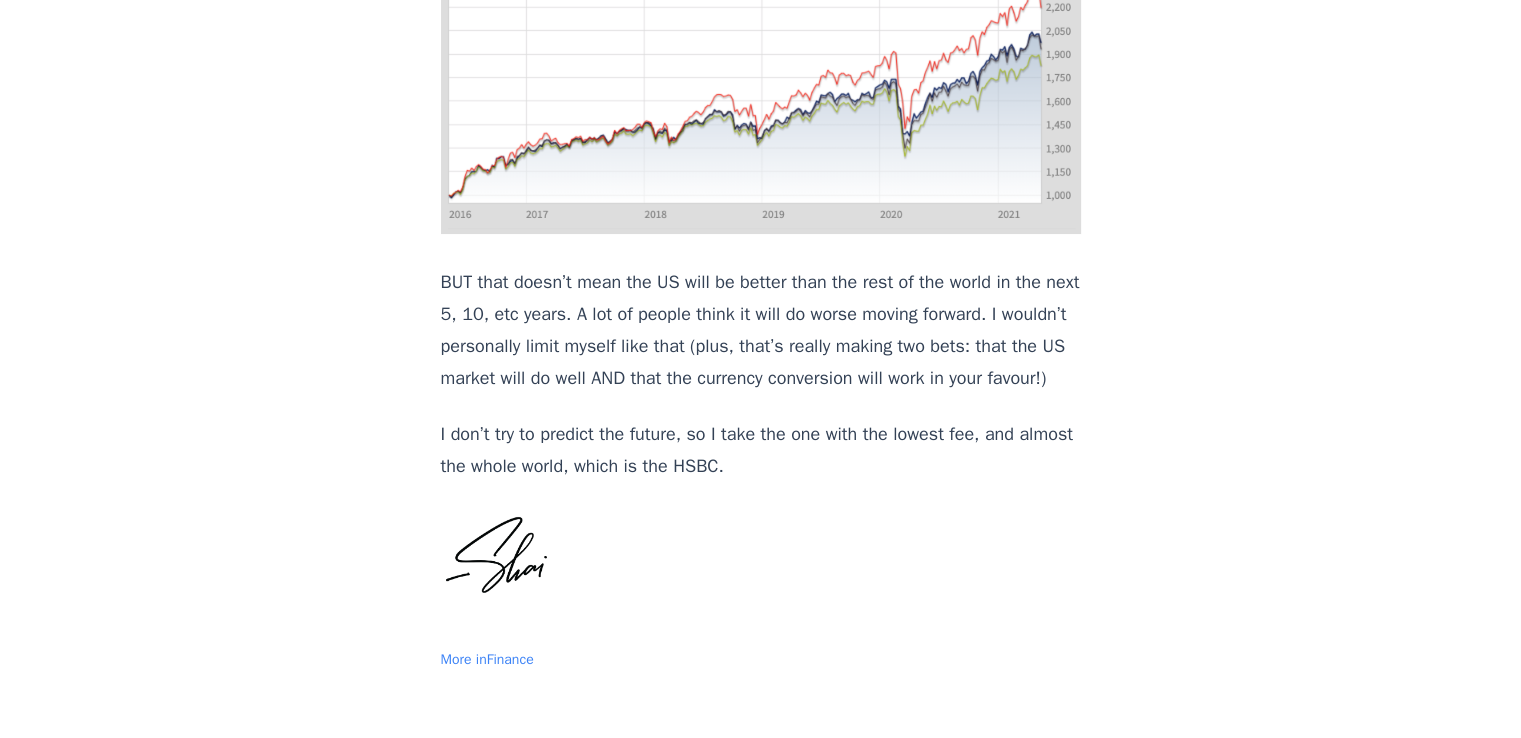 click on "BUT that doesn’t mean the US will be better than the rest of the world in the next 5, 10, etc years. A lot of people think it will do worse moving forward. I wouldn’t personally limit myself like that (plus, that’s really making two bets: that the US market will do well AND that the currency conversion will work in your favour!)" at bounding box center (761, 330) 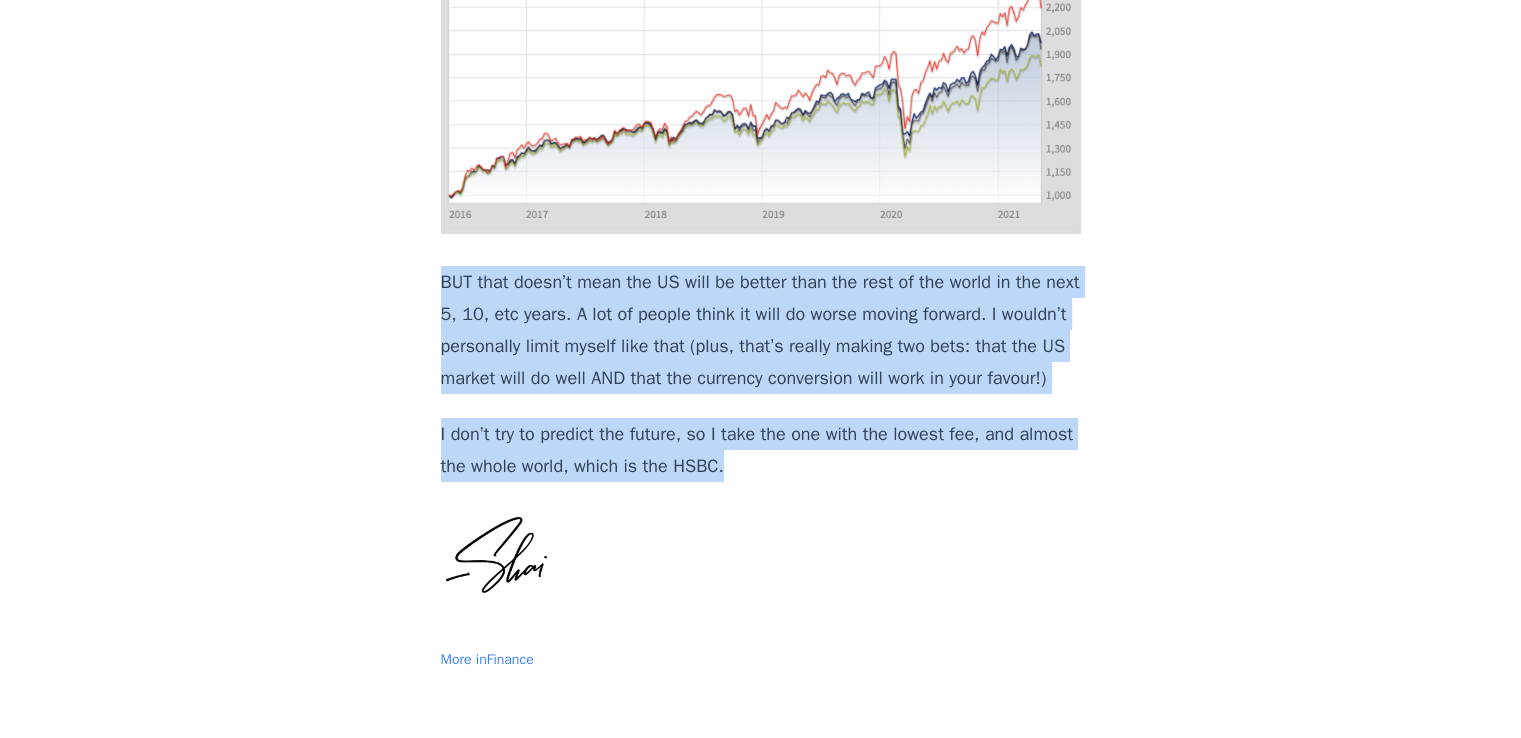drag, startPoint x: 588, startPoint y: 436, endPoint x: 584, endPoint y: 478, distance: 42.190044 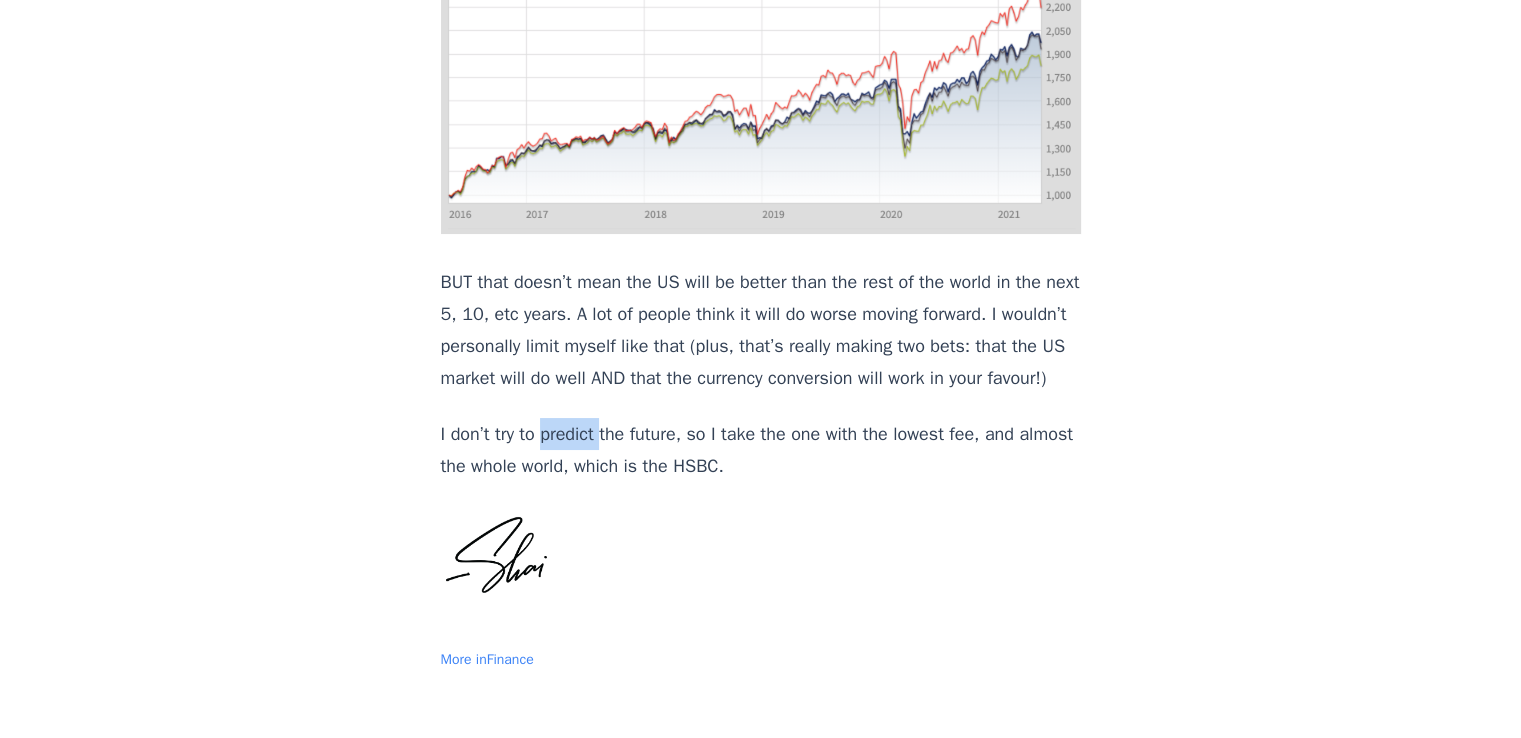 click on "None of this constitutes financial advice or guidance. Just my personal take, written for myself, and I don't guarantee its accuracy. Take independent financial advice for any of your own decisions.
A reader was about to start  investing in index funds , and emailed to ask whether I still believe in the HSBC FTSE All-World or whether there’s a better option.
My answer: I do still stick to the HSBC FTSE All-World.
There are other options too, and there isn’t necessarily a right or wrong answer, but I will summarise them and explain why I like the HSBC:
HSBC FTSE All-World ≈ the biggest 3,000 companies in the world (90-95% of the world’s market cap), with a fee of 0.13%
There’s also the Vanguard FTSE Global All Cap which adds in the remaining 5,000 smaller companies, and has a fee of 0.23%
It’s anyone’s guess which one will perform better or worse over a given period of time. They’re probably all OK!" at bounding box center (761, -701) 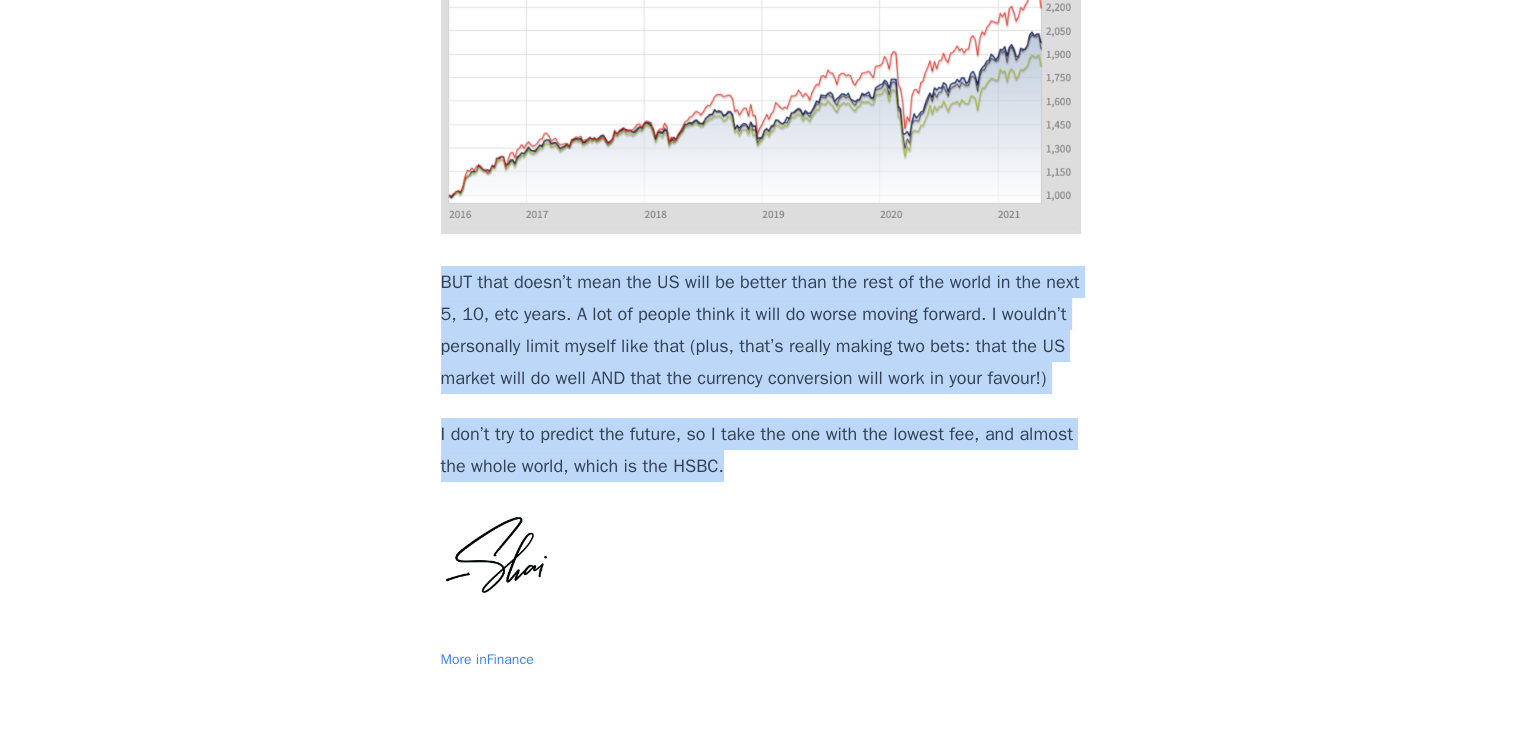 drag, startPoint x: 584, startPoint y: 478, endPoint x: 600, endPoint y: 436, distance: 44.94441 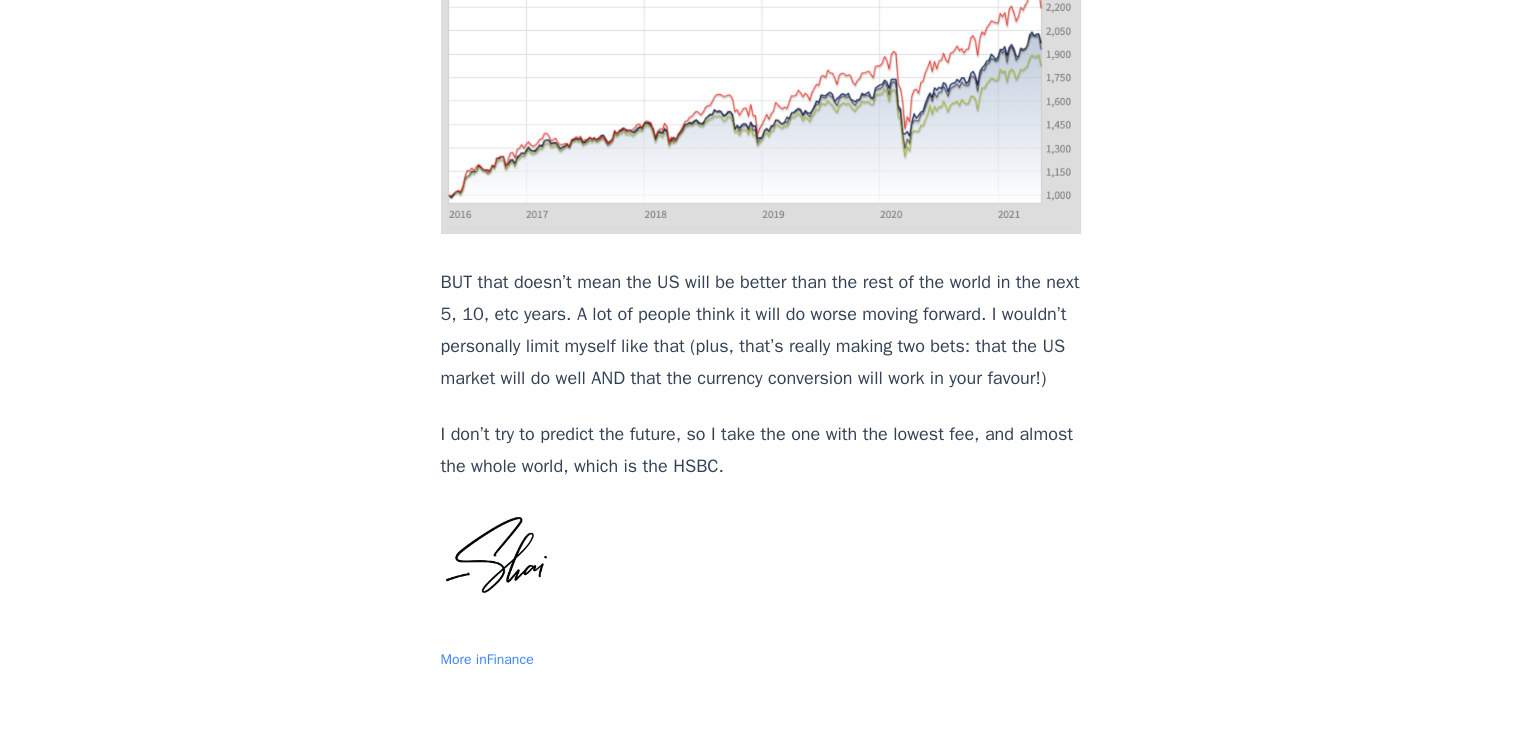 scroll, scrollTop: 2500, scrollLeft: 0, axis: vertical 